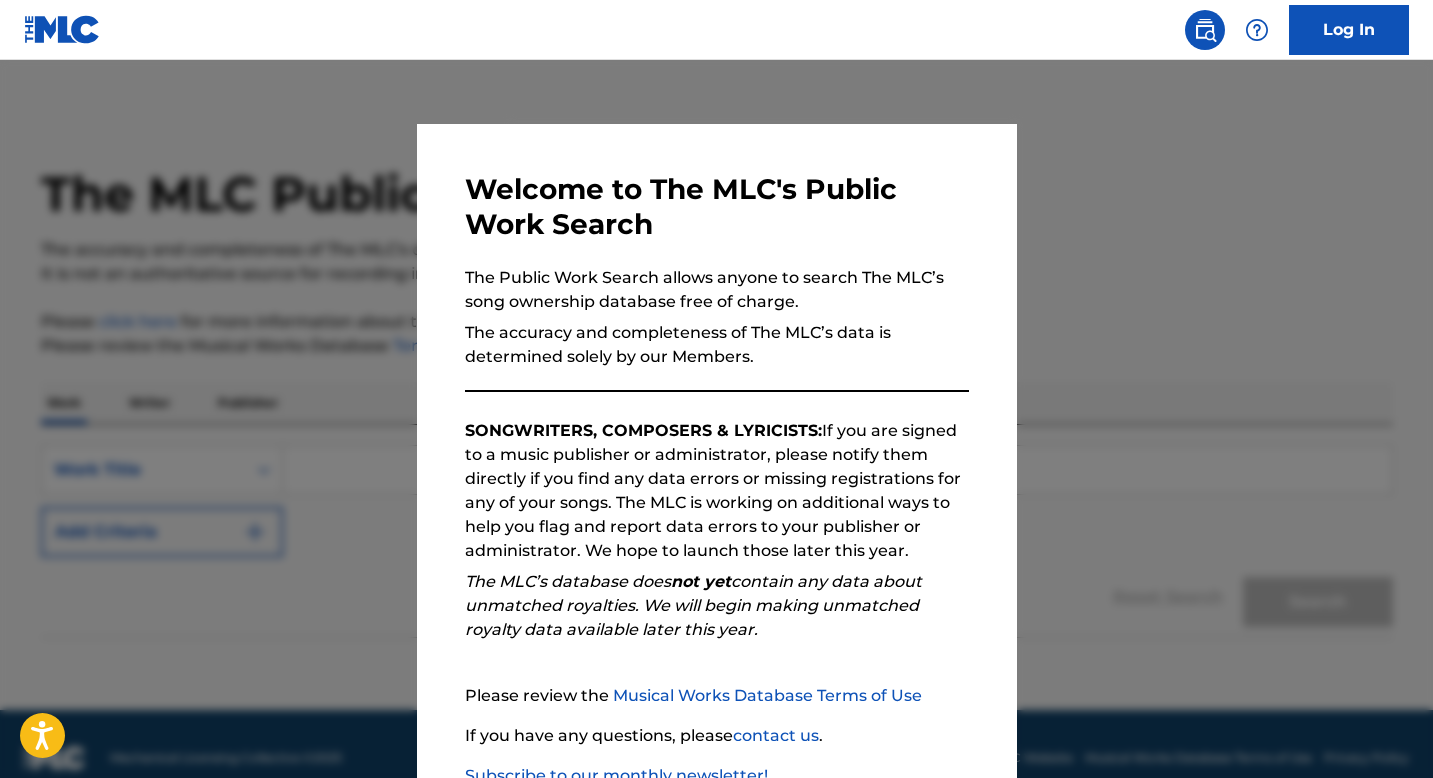 scroll, scrollTop: 0, scrollLeft: 0, axis: both 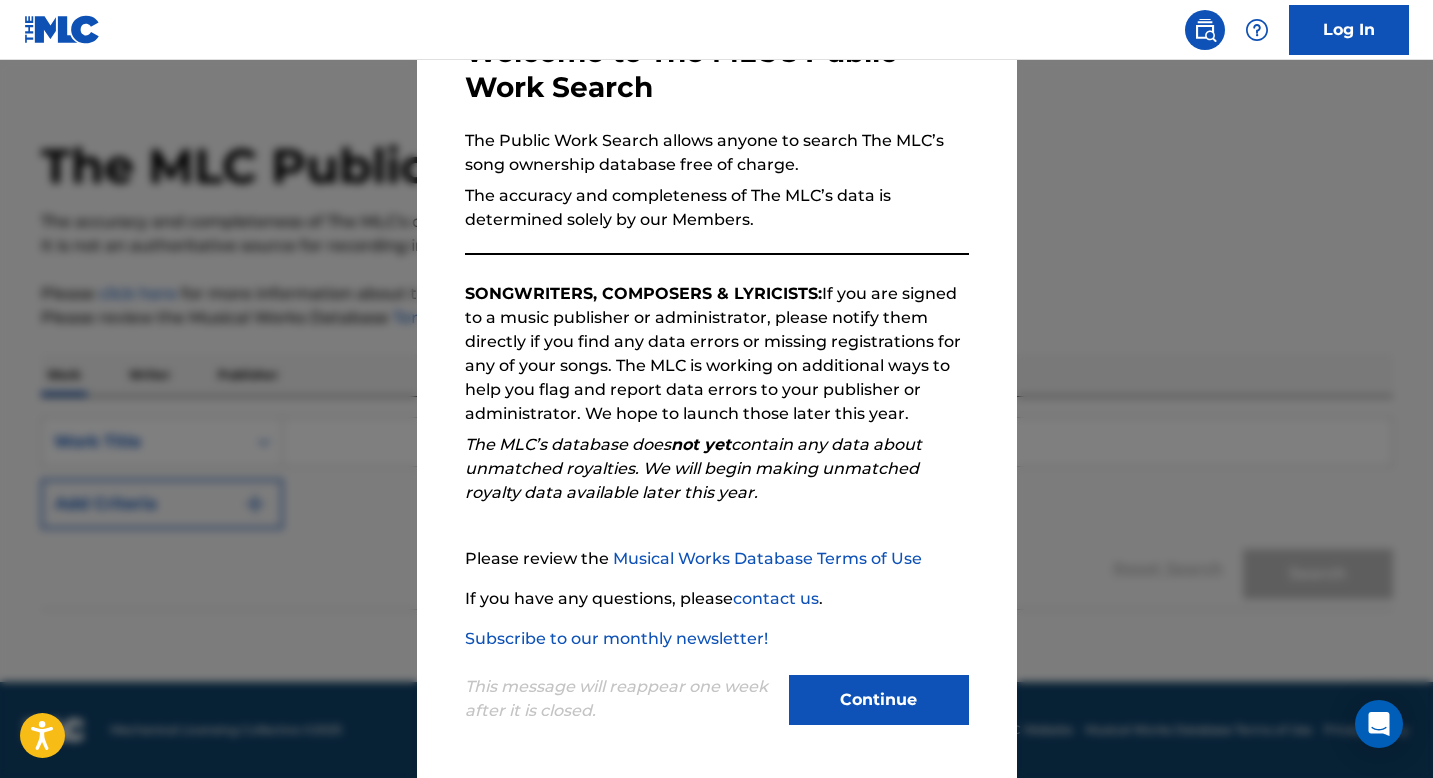 click on "Continue" at bounding box center [879, 700] 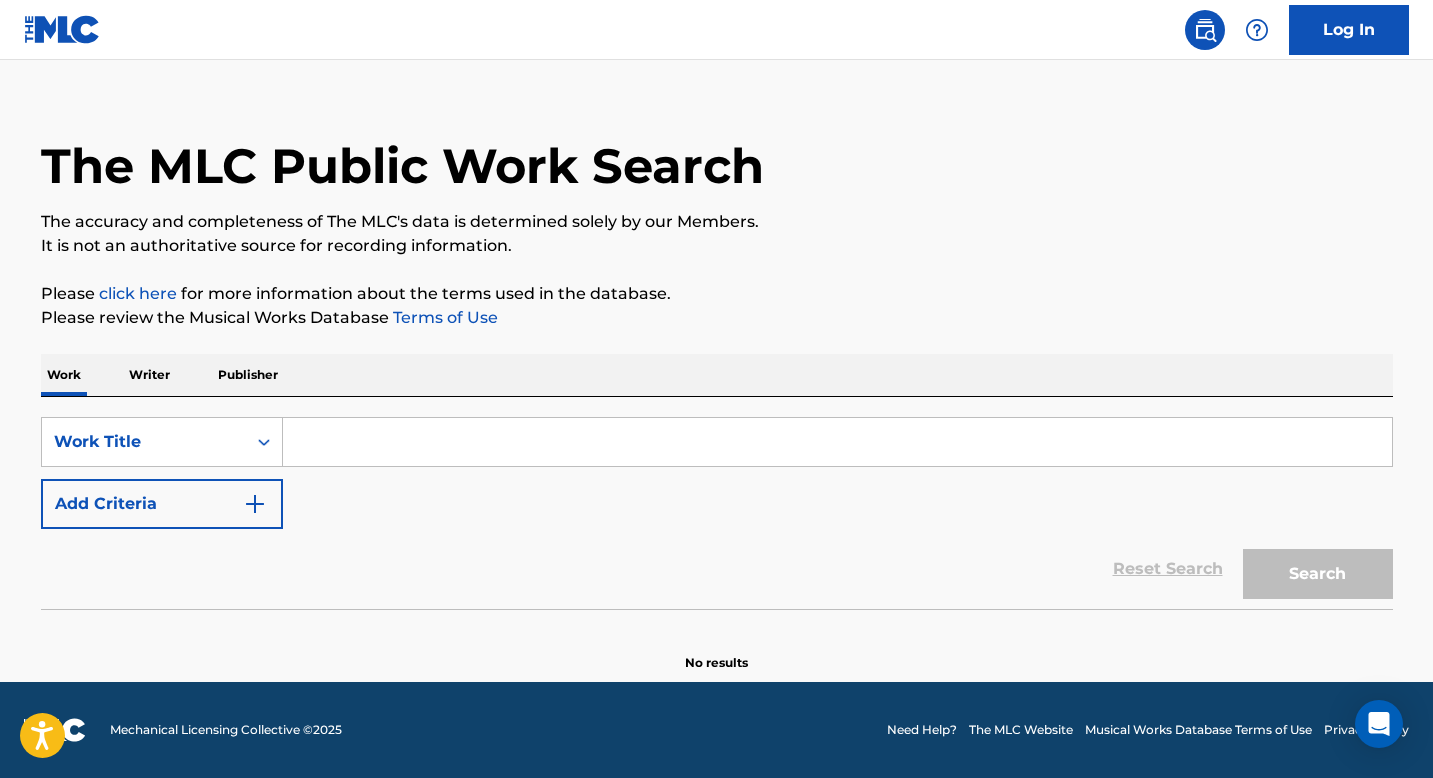 click at bounding box center [837, 442] 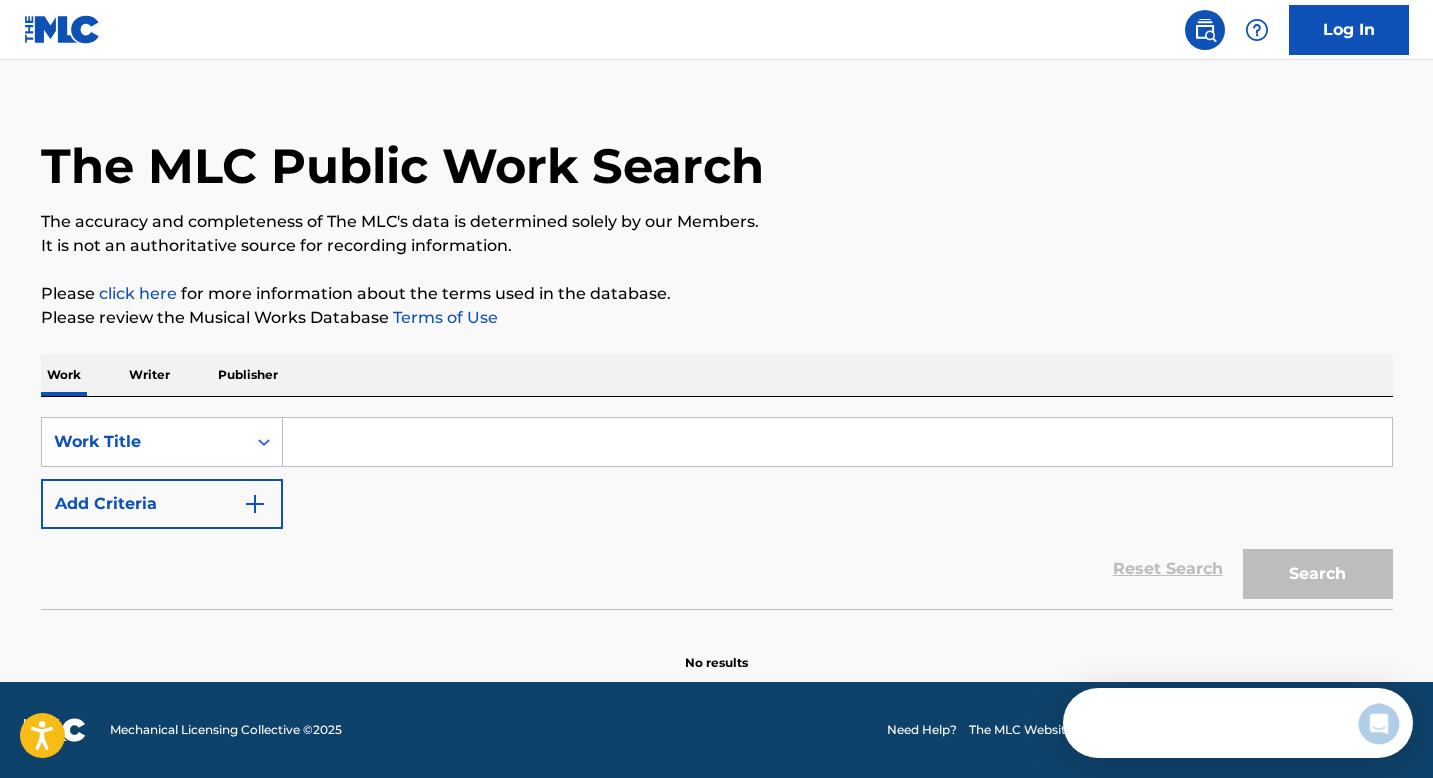 scroll, scrollTop: 0, scrollLeft: 0, axis: both 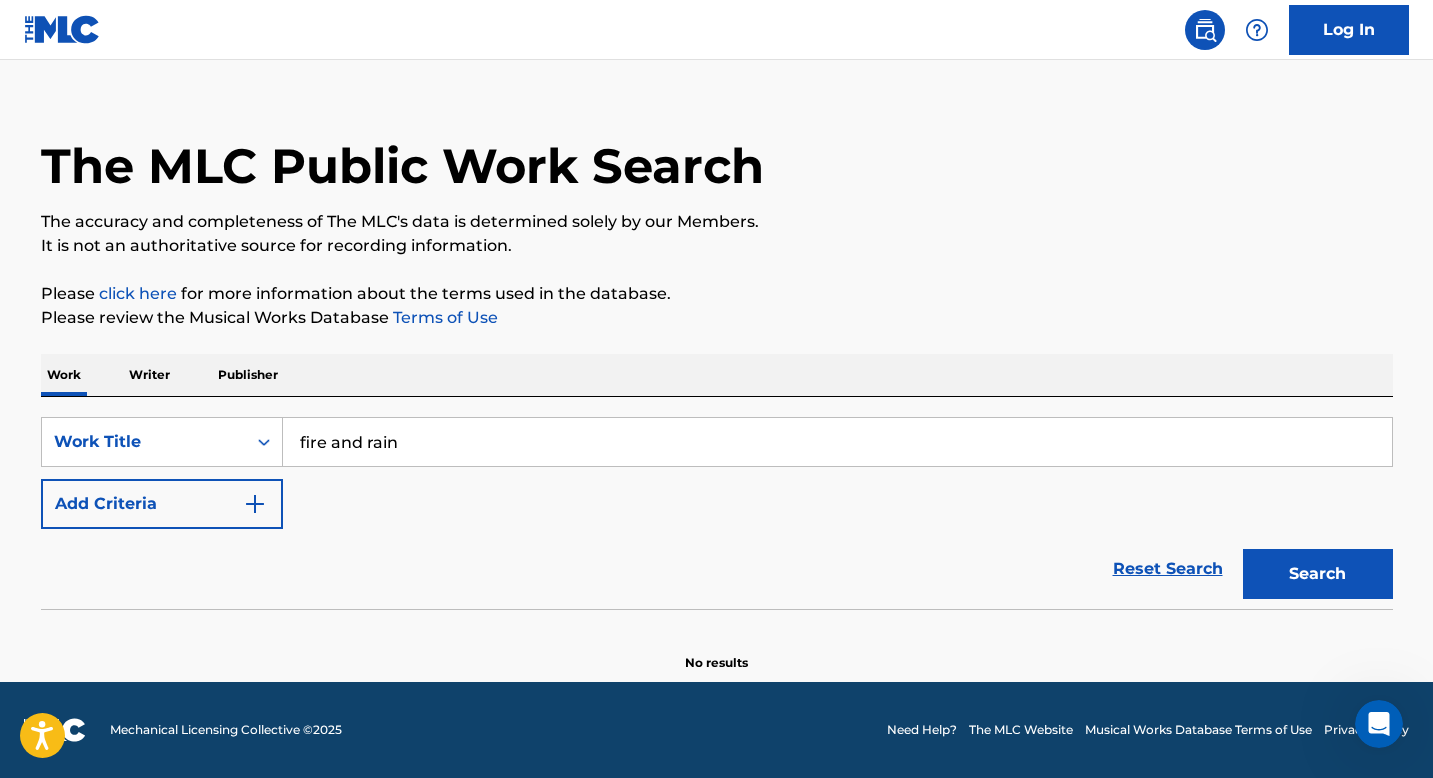 type on "fire and rain" 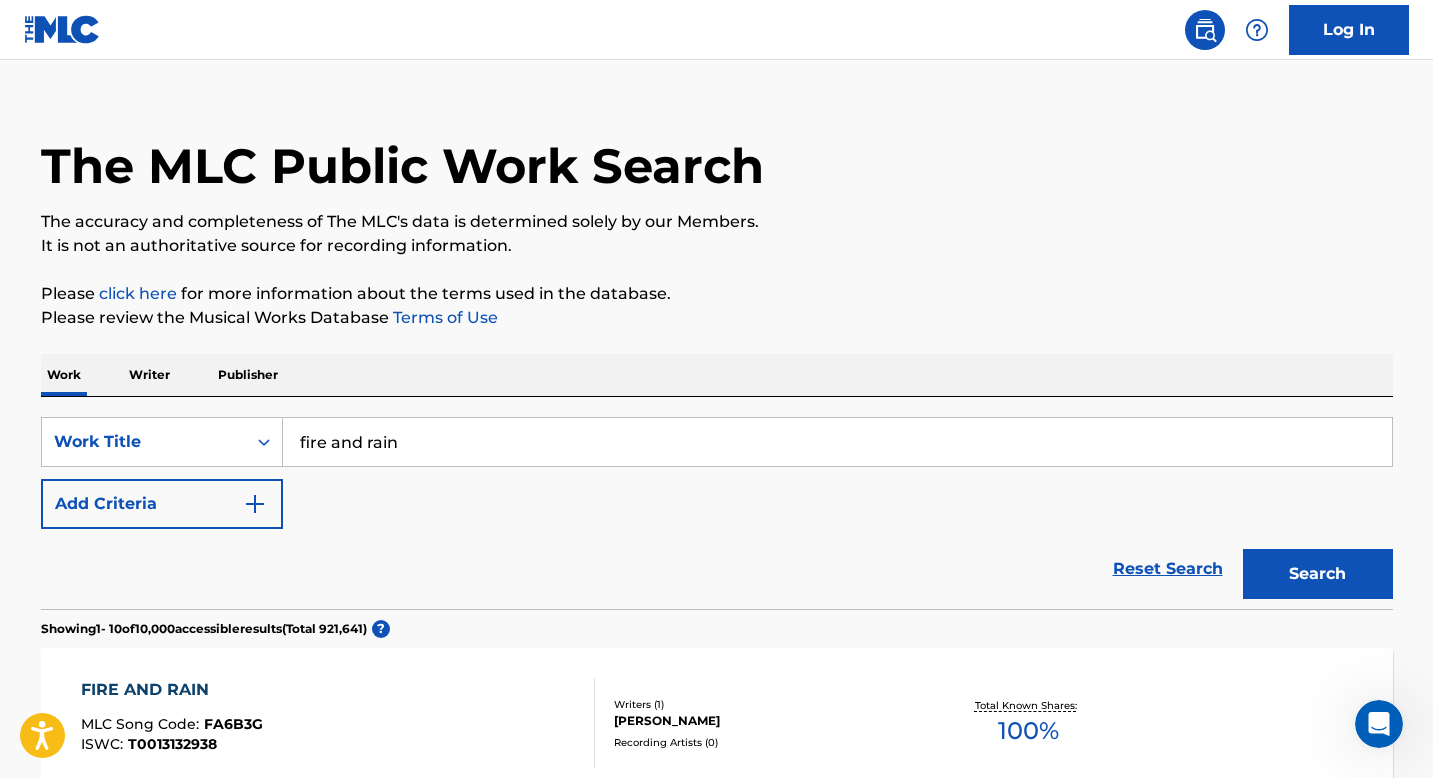 click at bounding box center [255, 504] 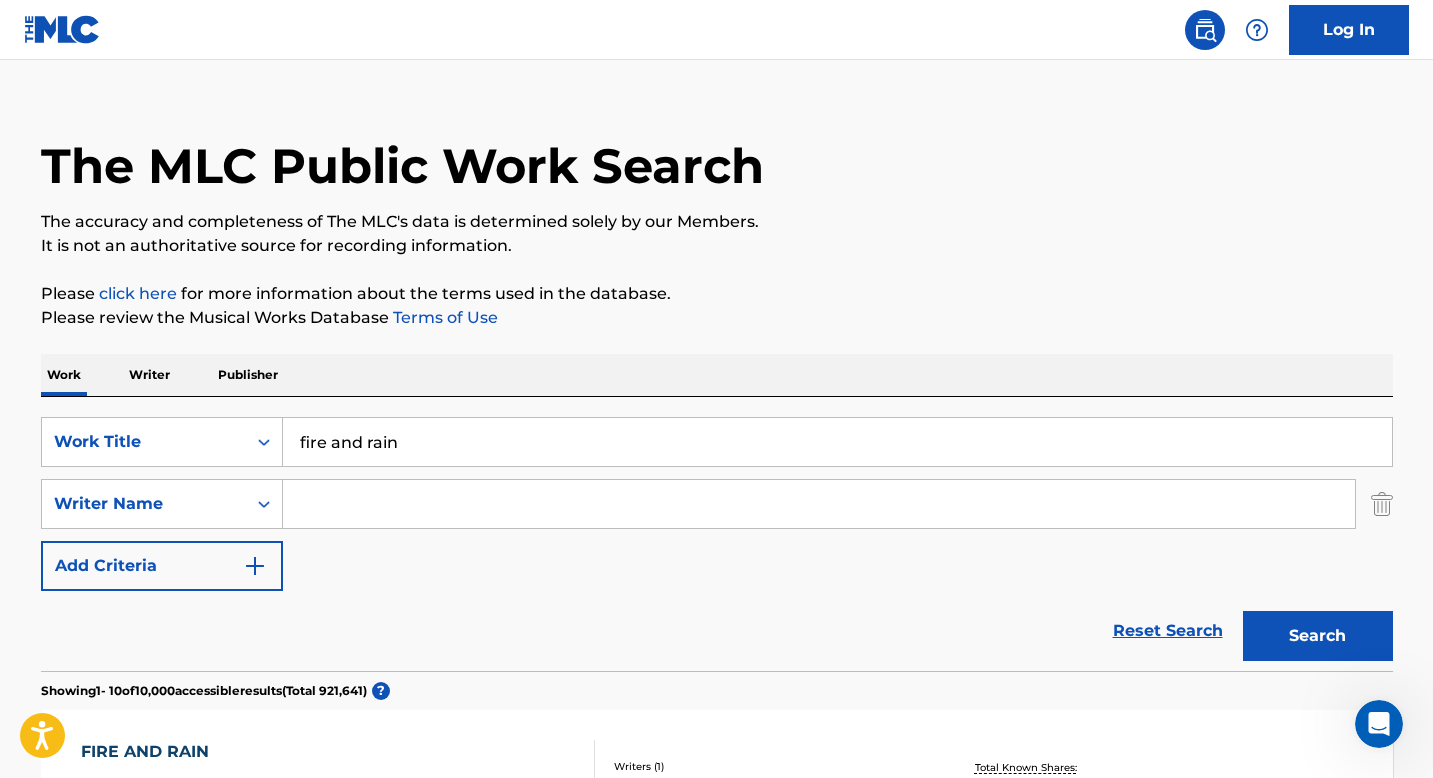 click at bounding box center [819, 504] 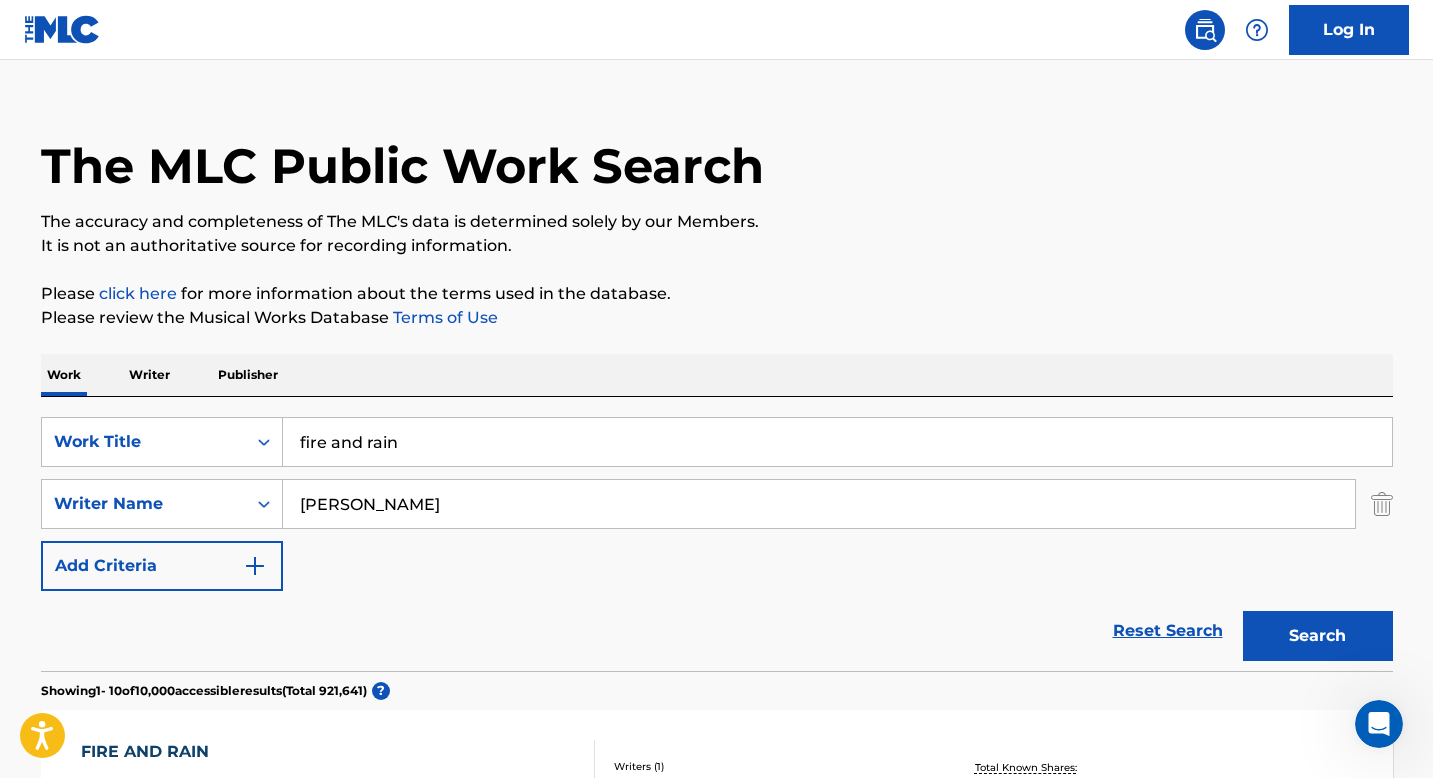 type on "[PERSON_NAME]" 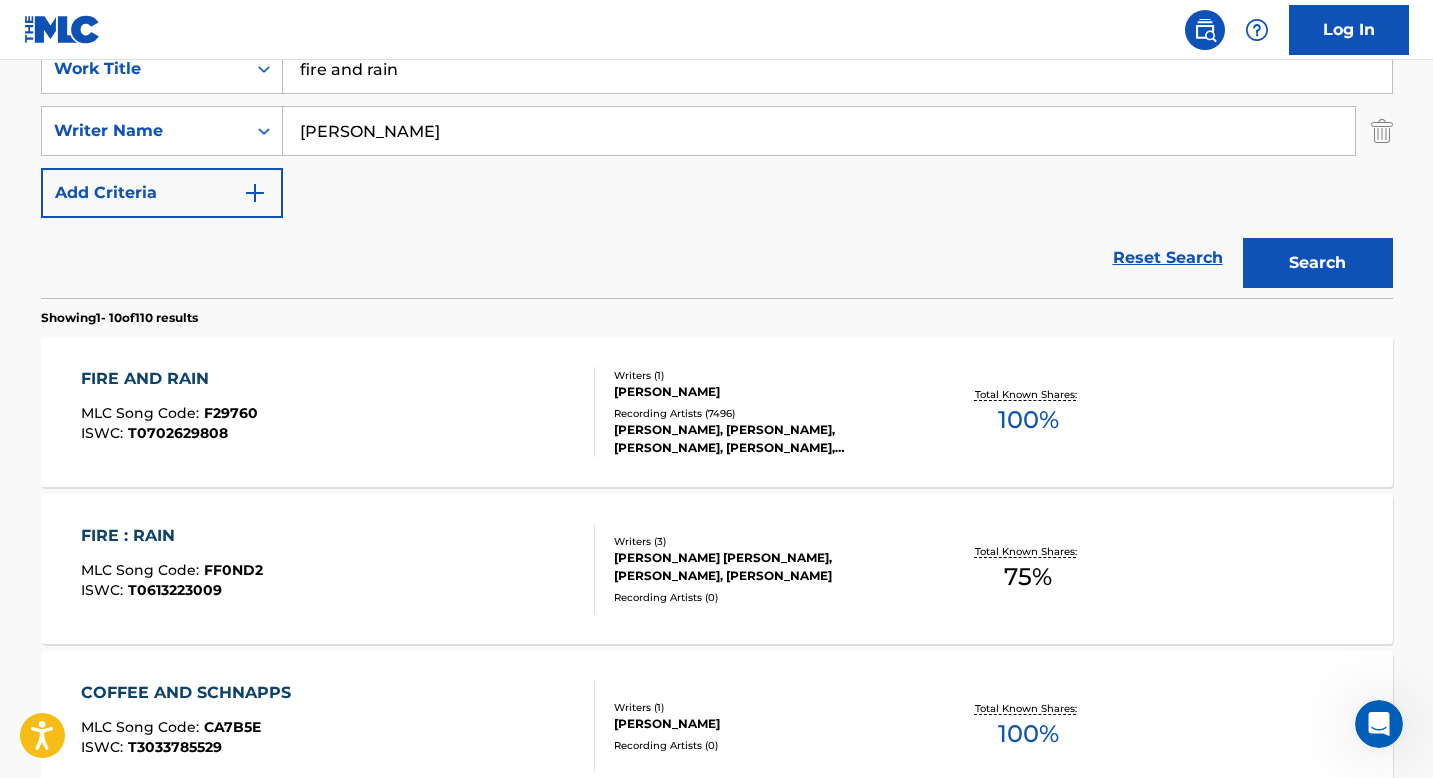 scroll, scrollTop: 407, scrollLeft: 0, axis: vertical 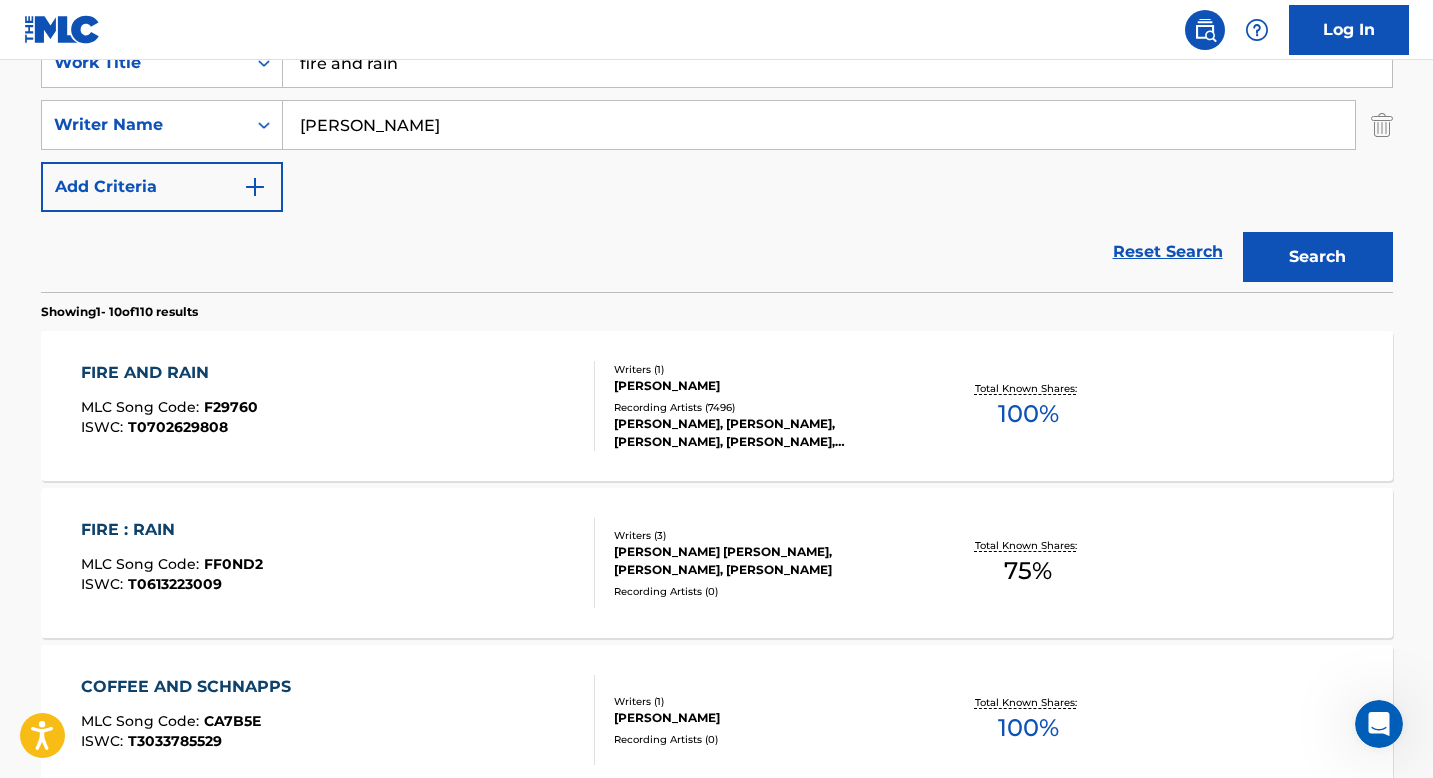 click on "FIRE AND RAIN" at bounding box center (169, 373) 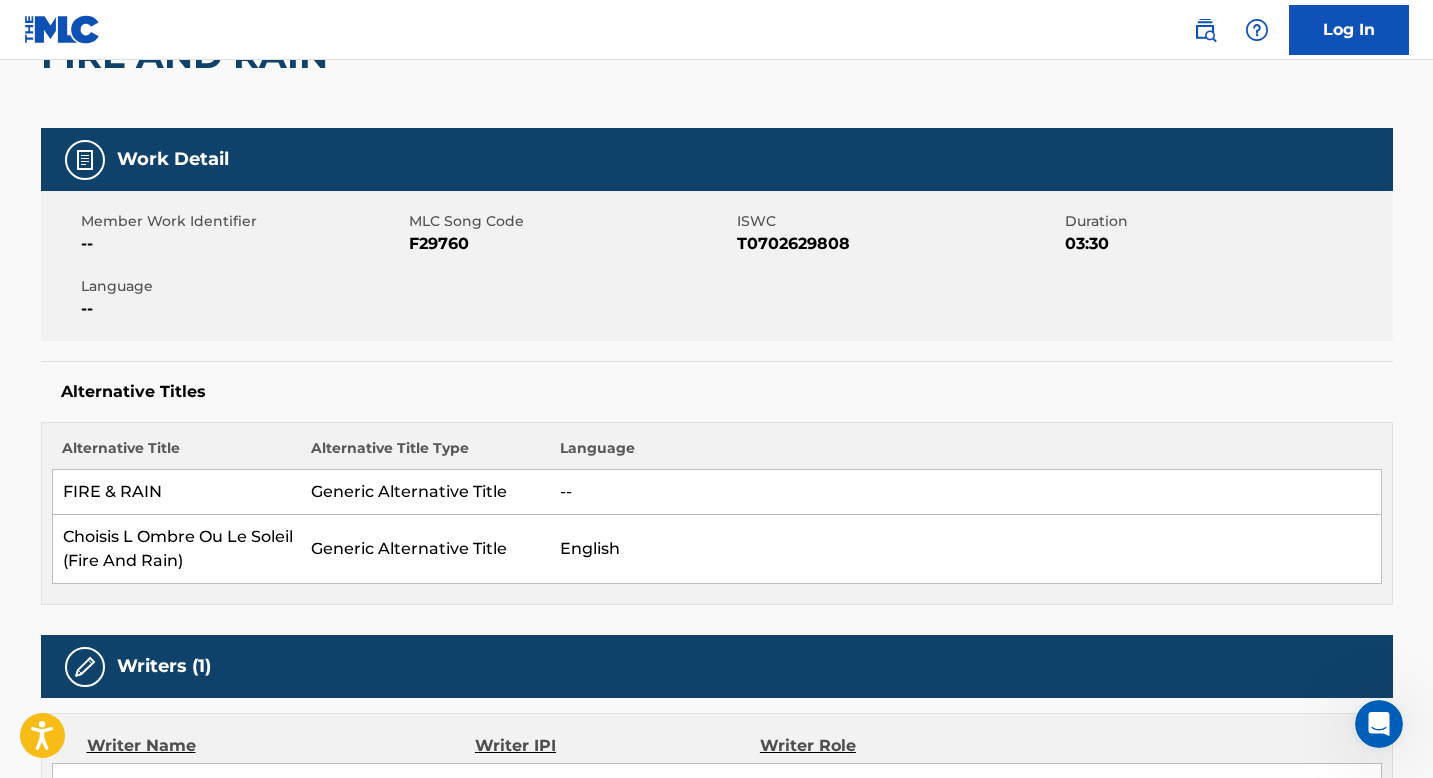 scroll, scrollTop: 0, scrollLeft: 0, axis: both 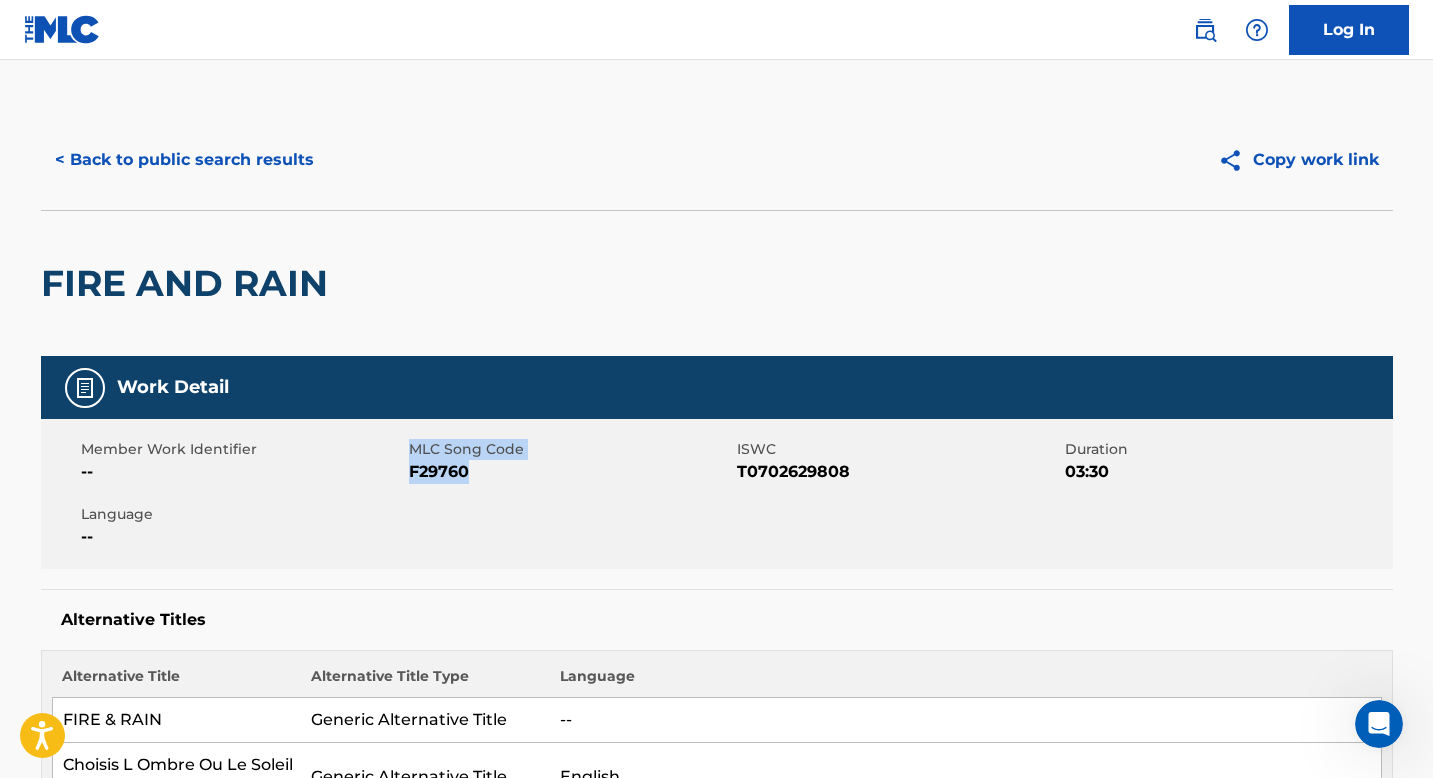 drag, startPoint x: 401, startPoint y: 472, endPoint x: 474, endPoint y: 472, distance: 73 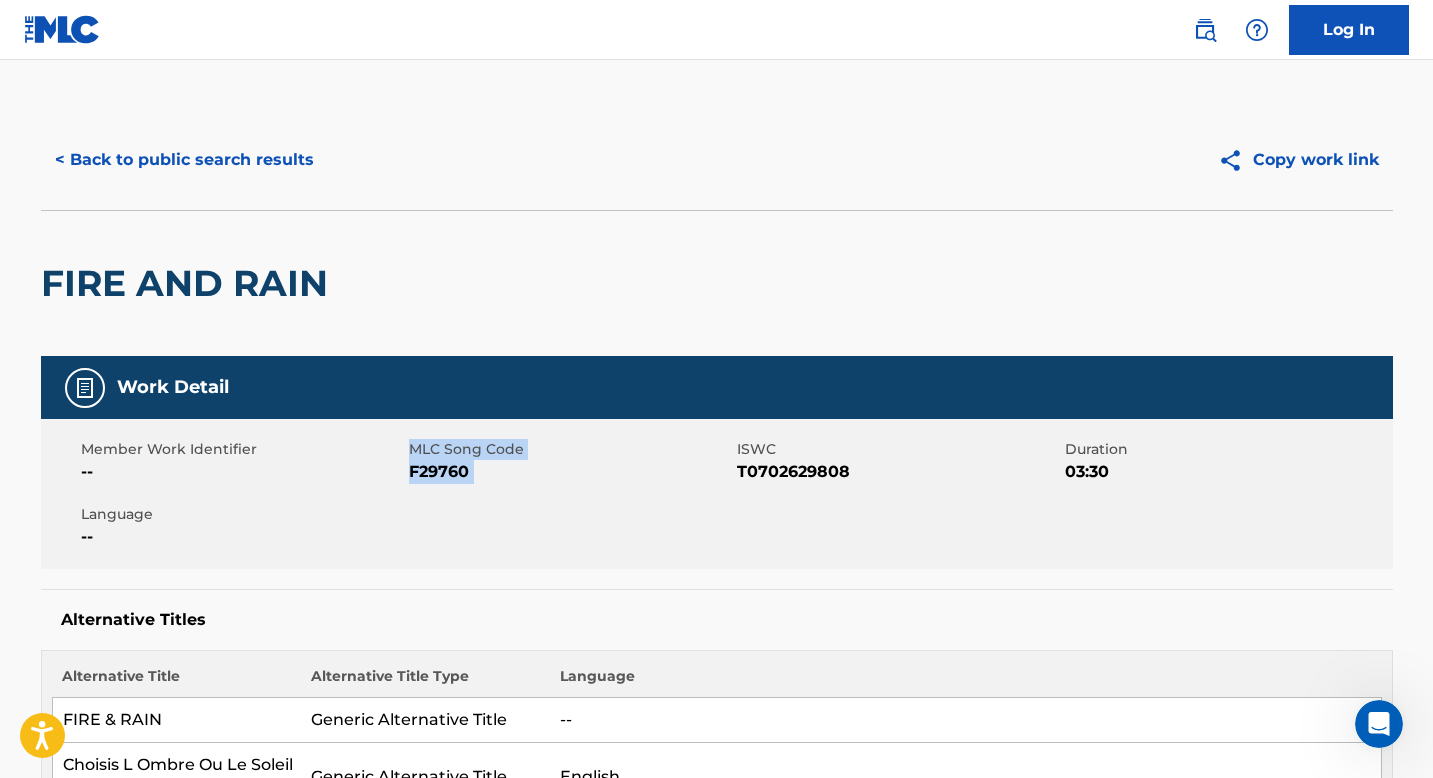 drag, startPoint x: 474, startPoint y: 472, endPoint x: 395, endPoint y: 471, distance: 79.00633 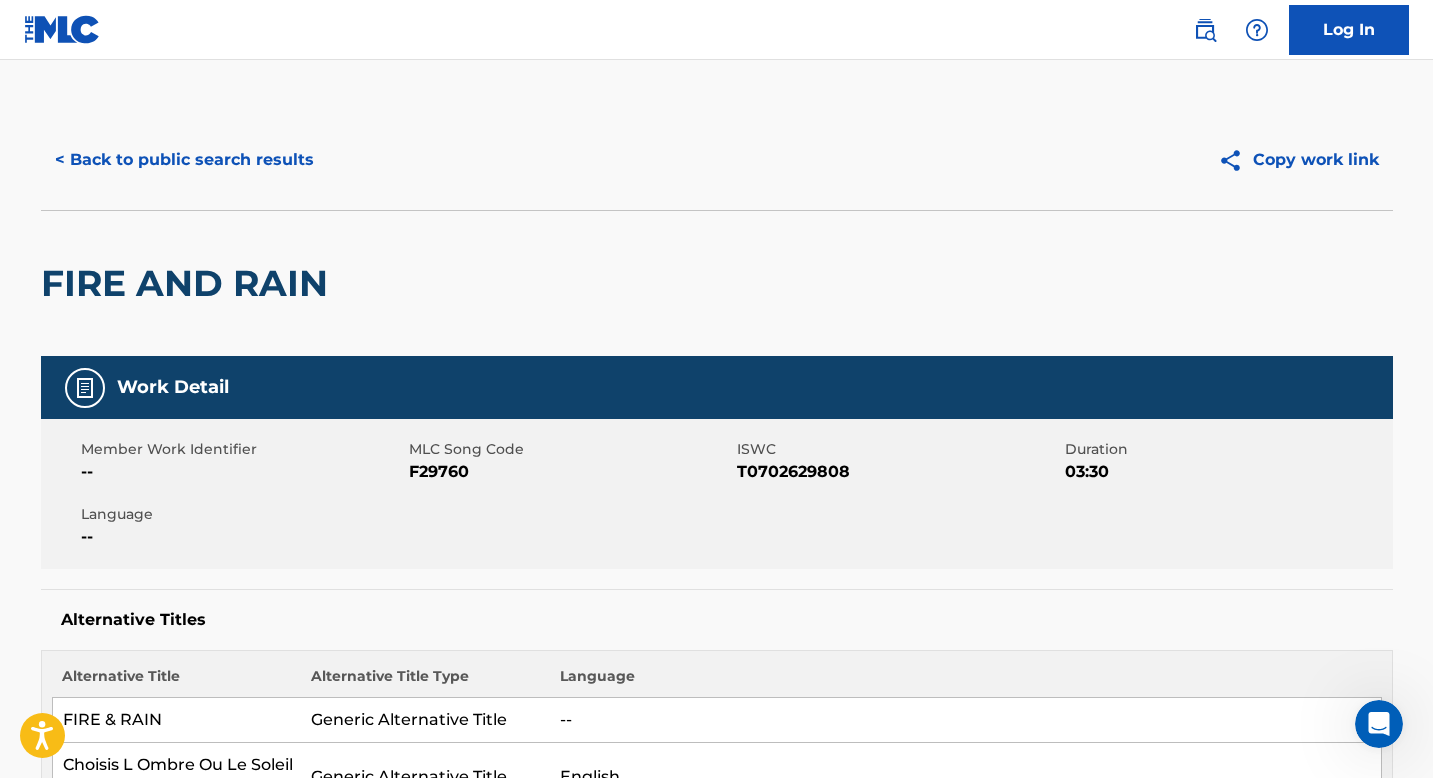 click on "Work Detail   Member Work Identifier -- MLC Song Code F29760 ISWC T0702629808 Duration 03:30 Language -- Alternative Titles Alternative Title Alternative Title Type Language FIRE & RAIN Generic Alternative Title -- Choisis L Ombre Ou Le Soleil (Fire And Rain) Generic Alternative Title English" at bounding box center [717, 594] 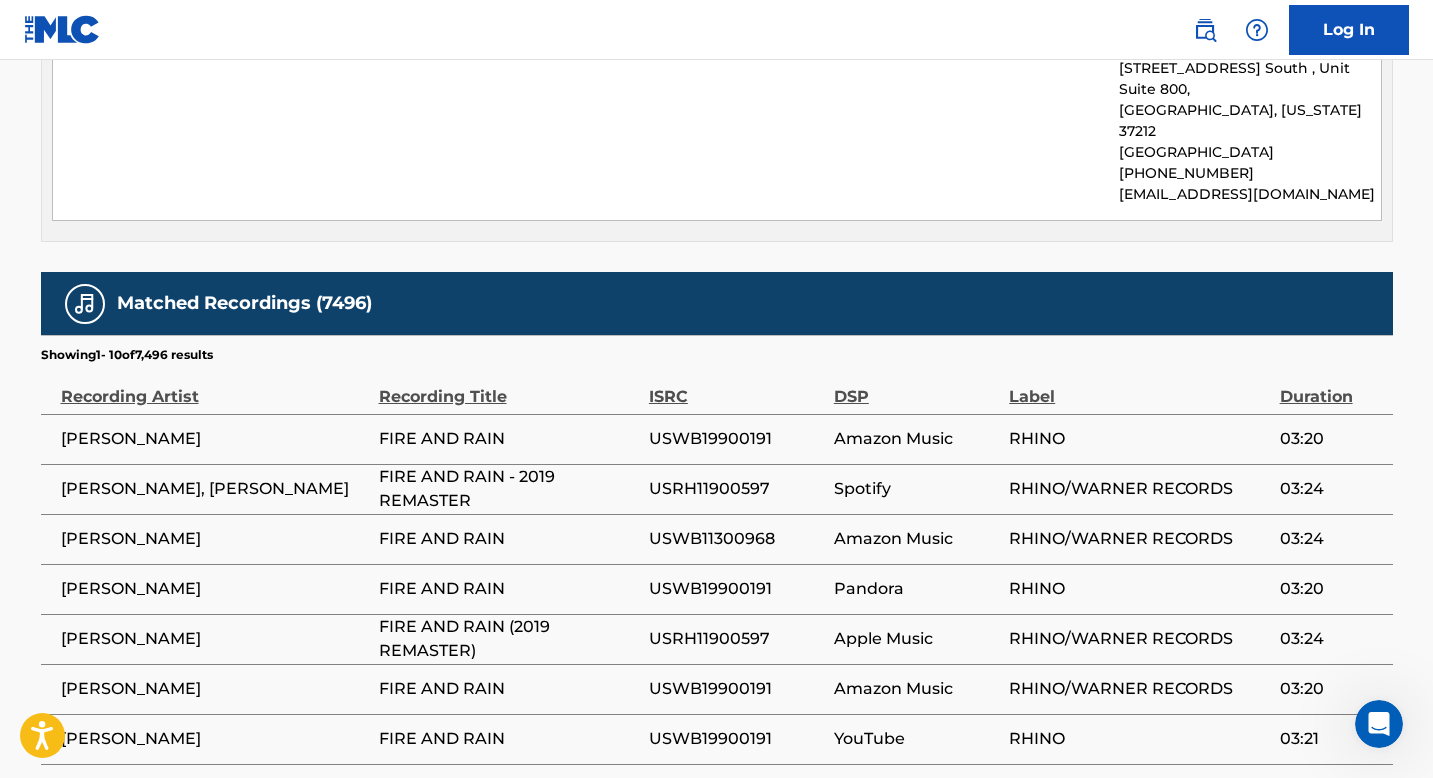 scroll, scrollTop: 1890, scrollLeft: 0, axis: vertical 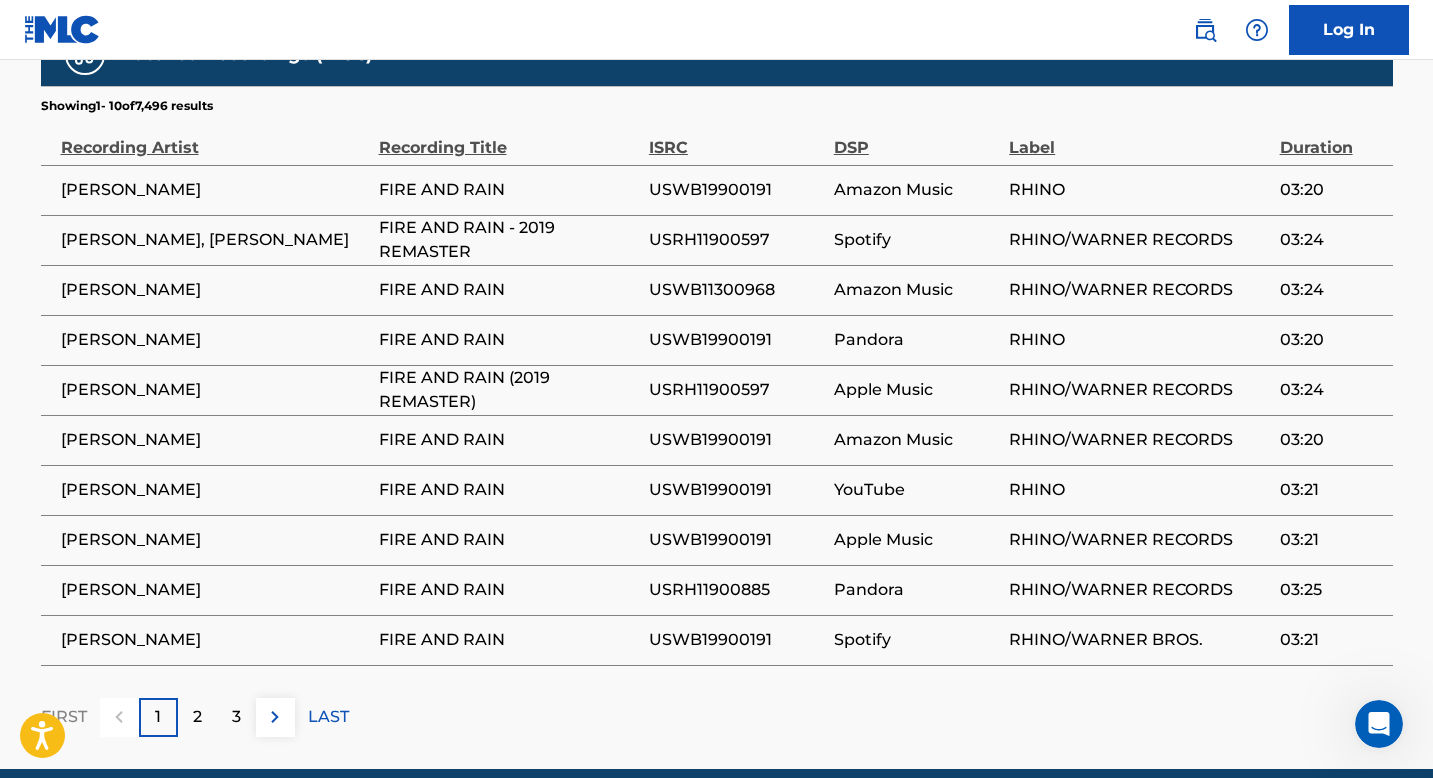 click on "3" at bounding box center (236, 717) 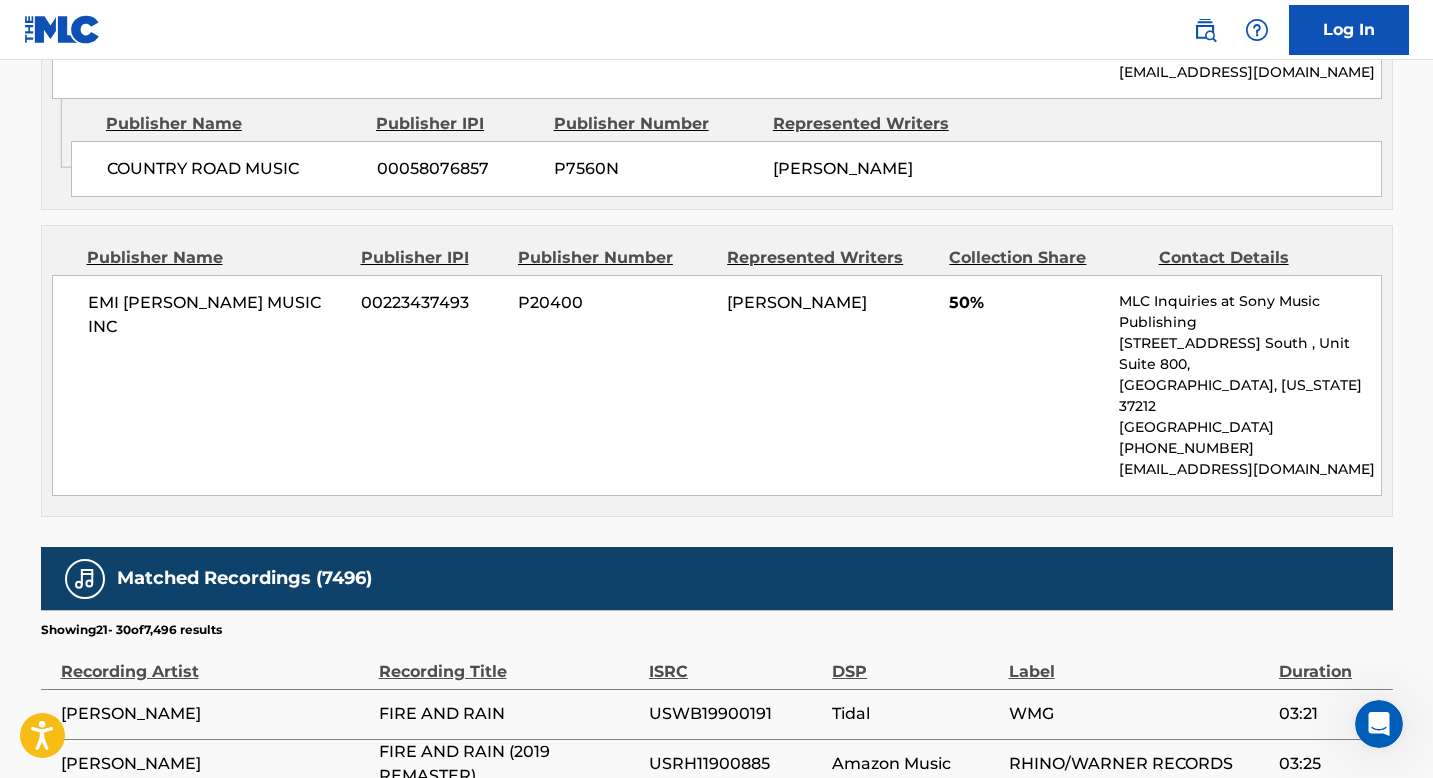 scroll, scrollTop: 1890, scrollLeft: 0, axis: vertical 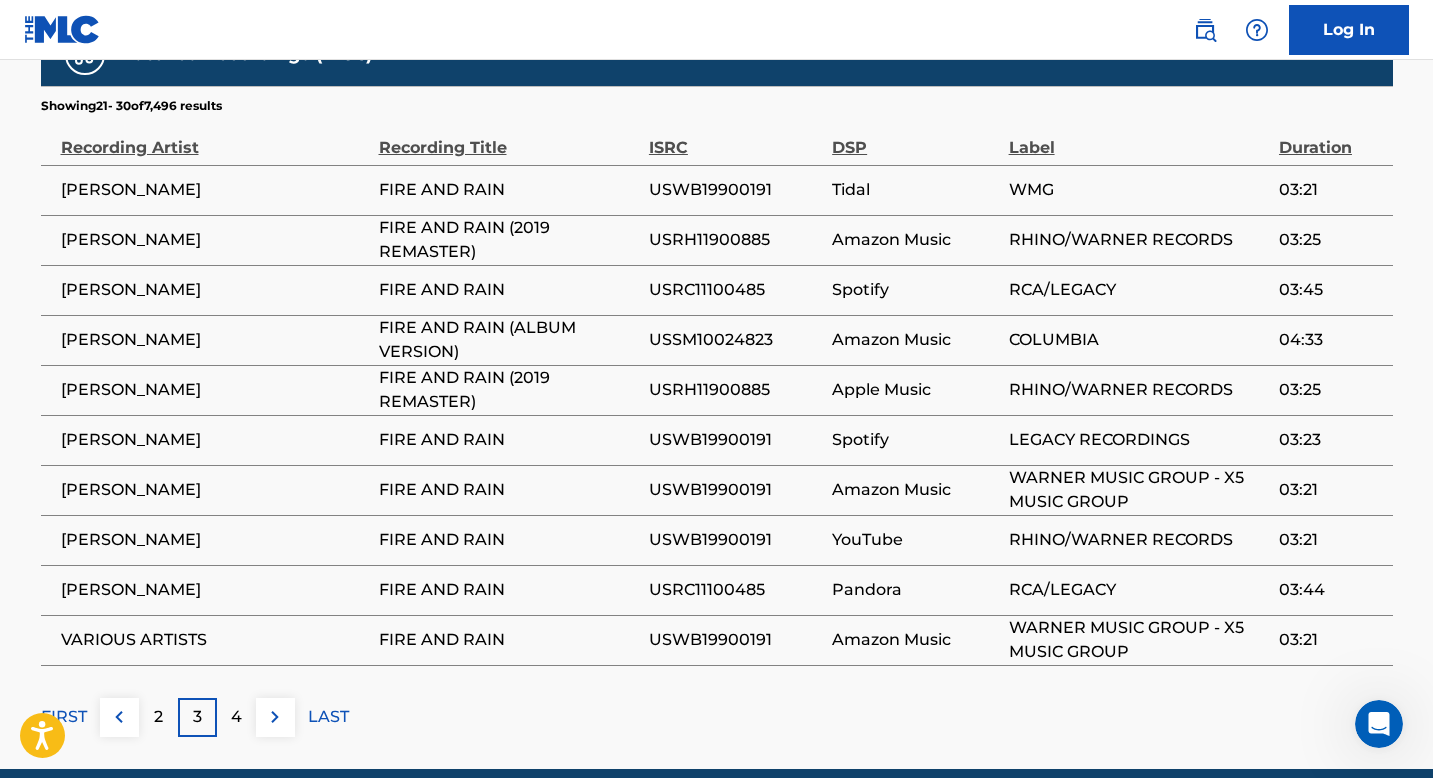 click on "4" at bounding box center [236, 717] 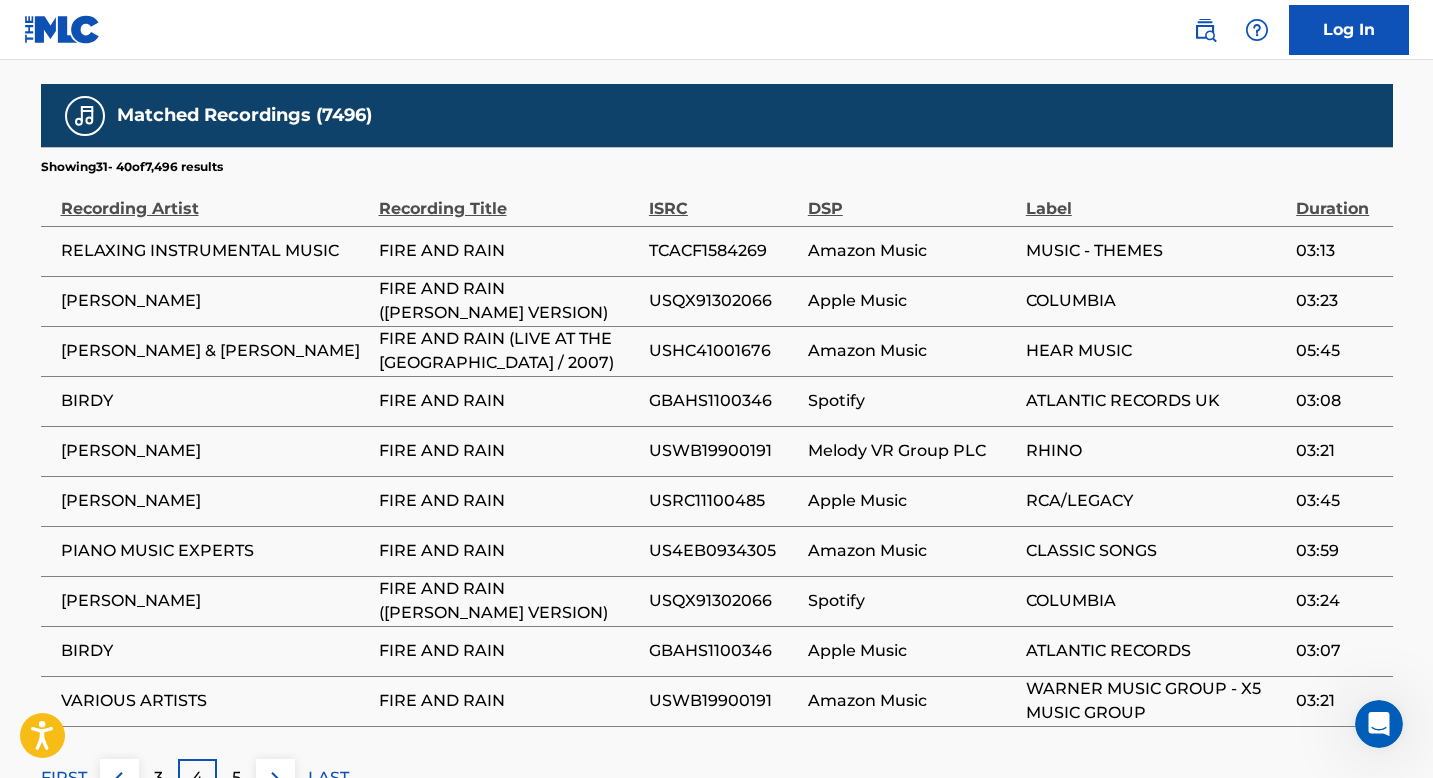 scroll, scrollTop: 1832, scrollLeft: 0, axis: vertical 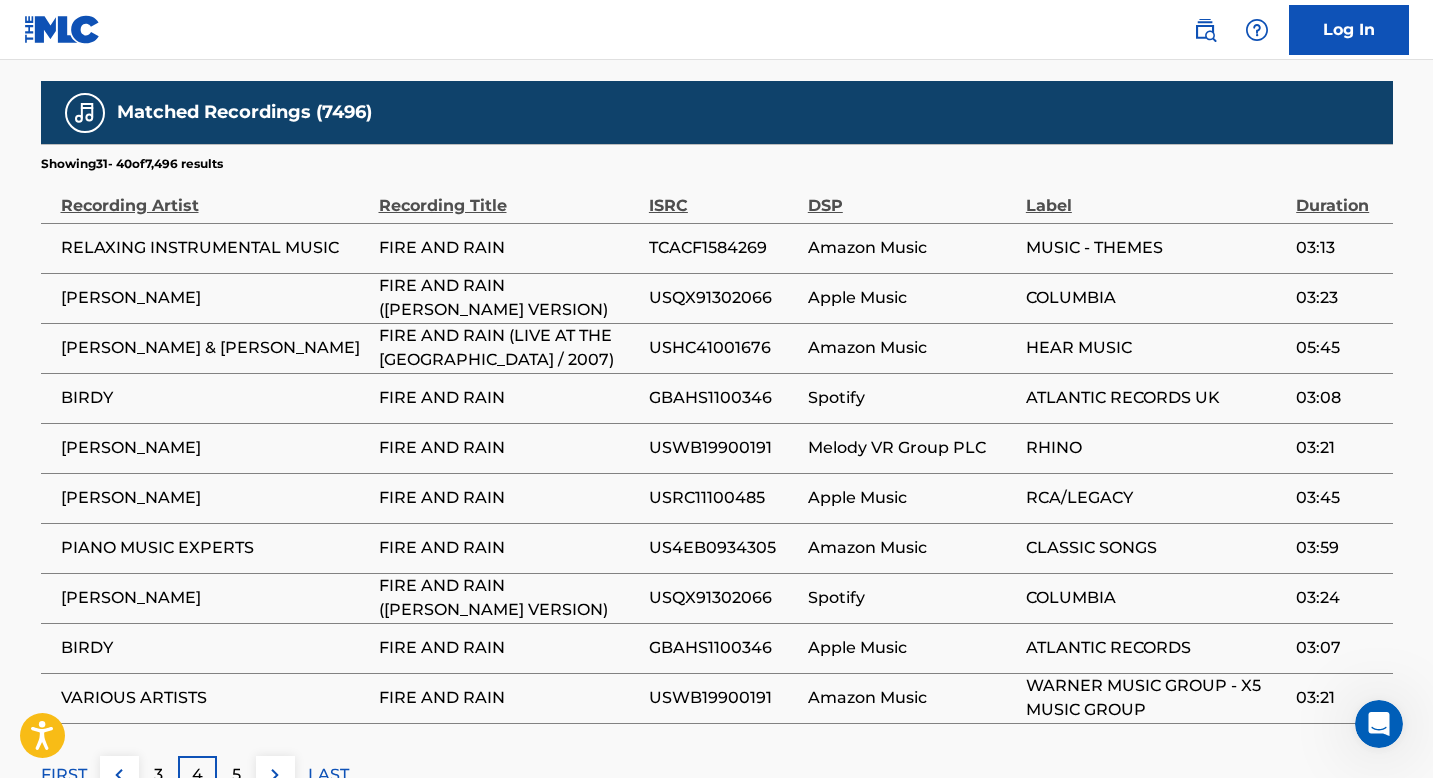 click on "5" at bounding box center (236, 775) 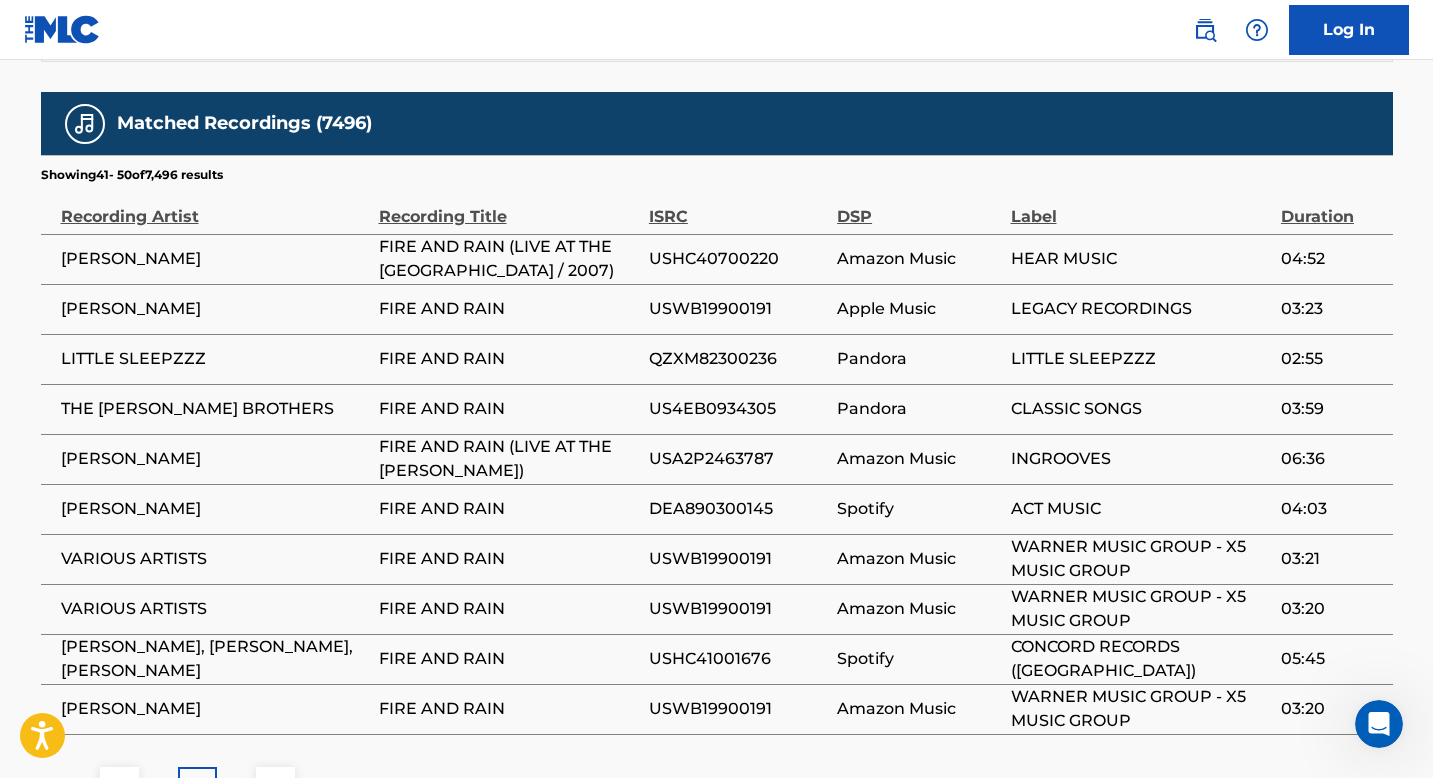 scroll, scrollTop: 1830, scrollLeft: 0, axis: vertical 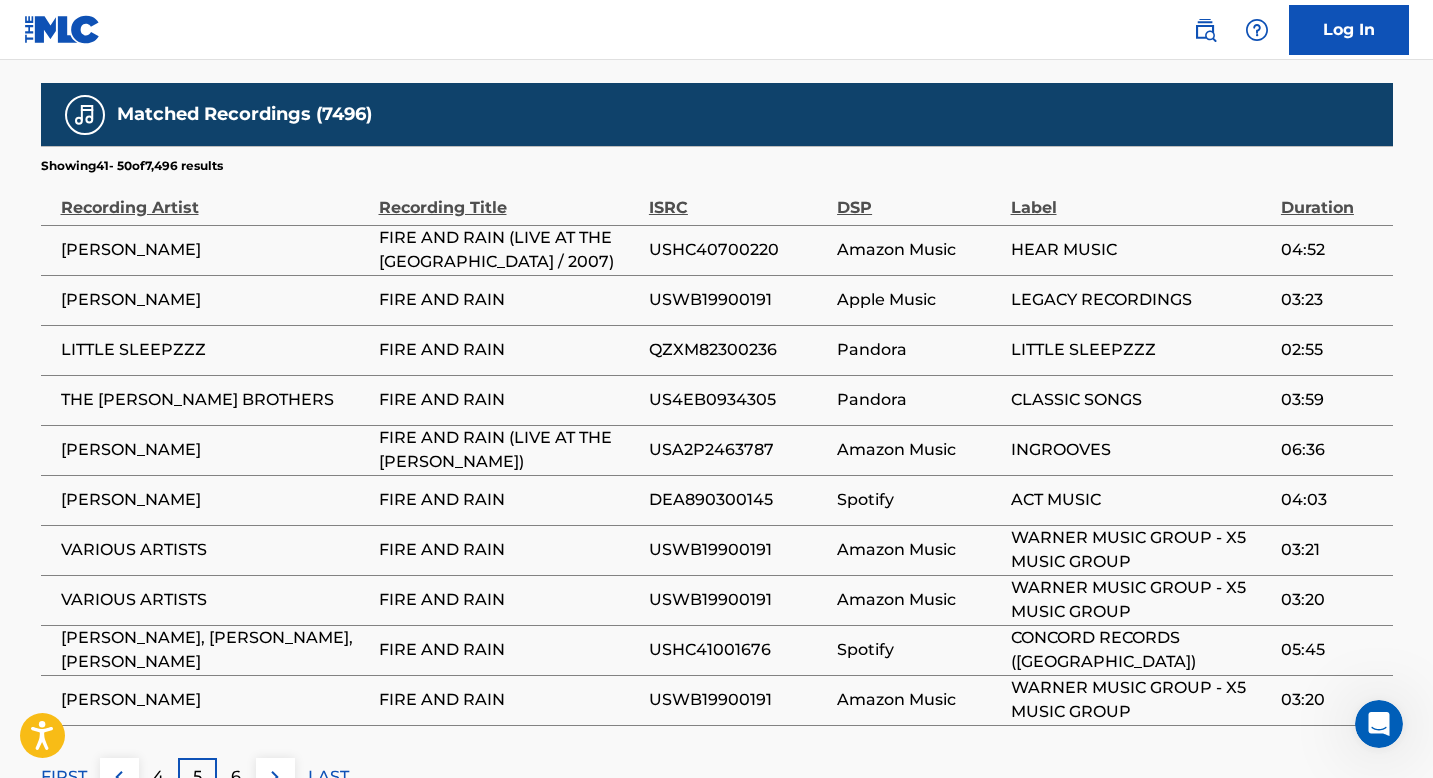 click on "6" at bounding box center [236, 777] 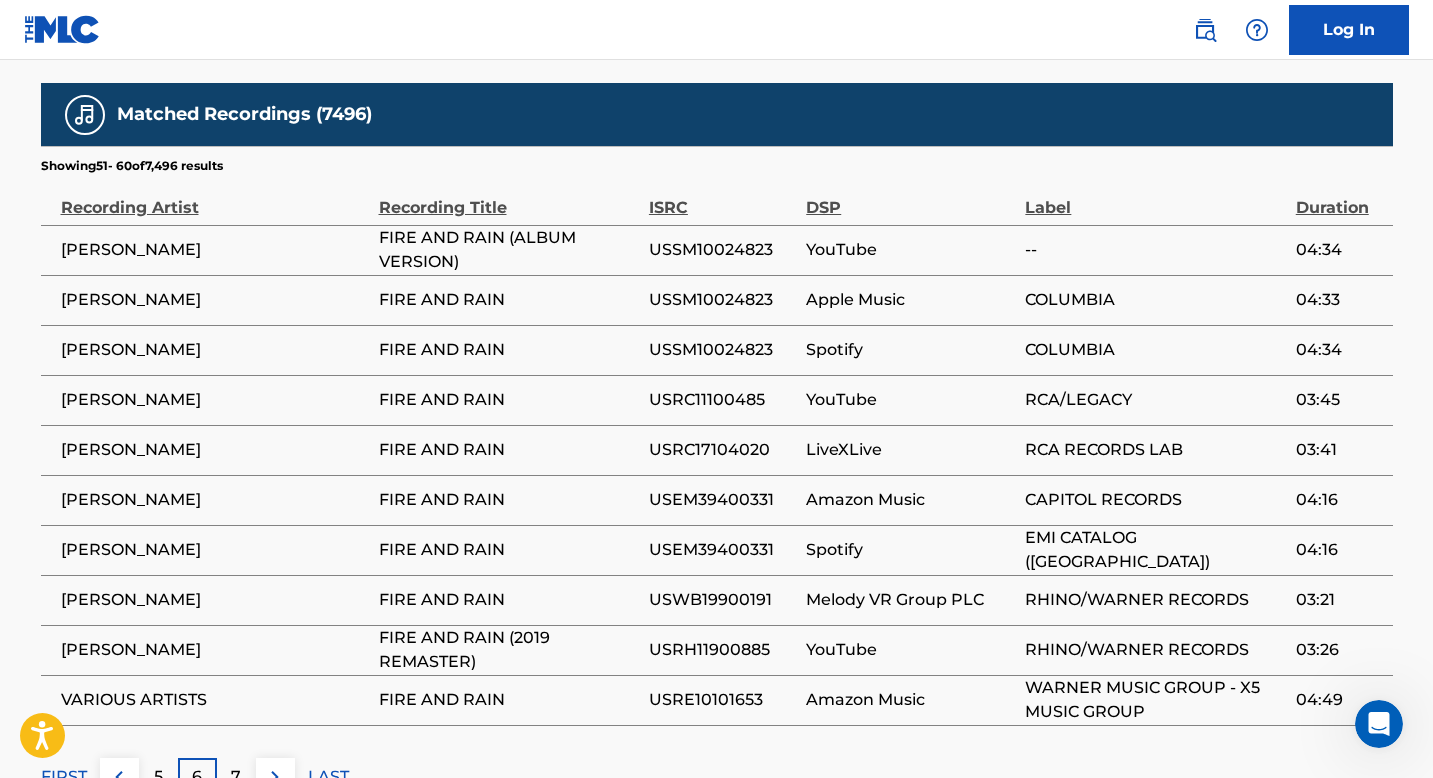 scroll, scrollTop: 1800, scrollLeft: 0, axis: vertical 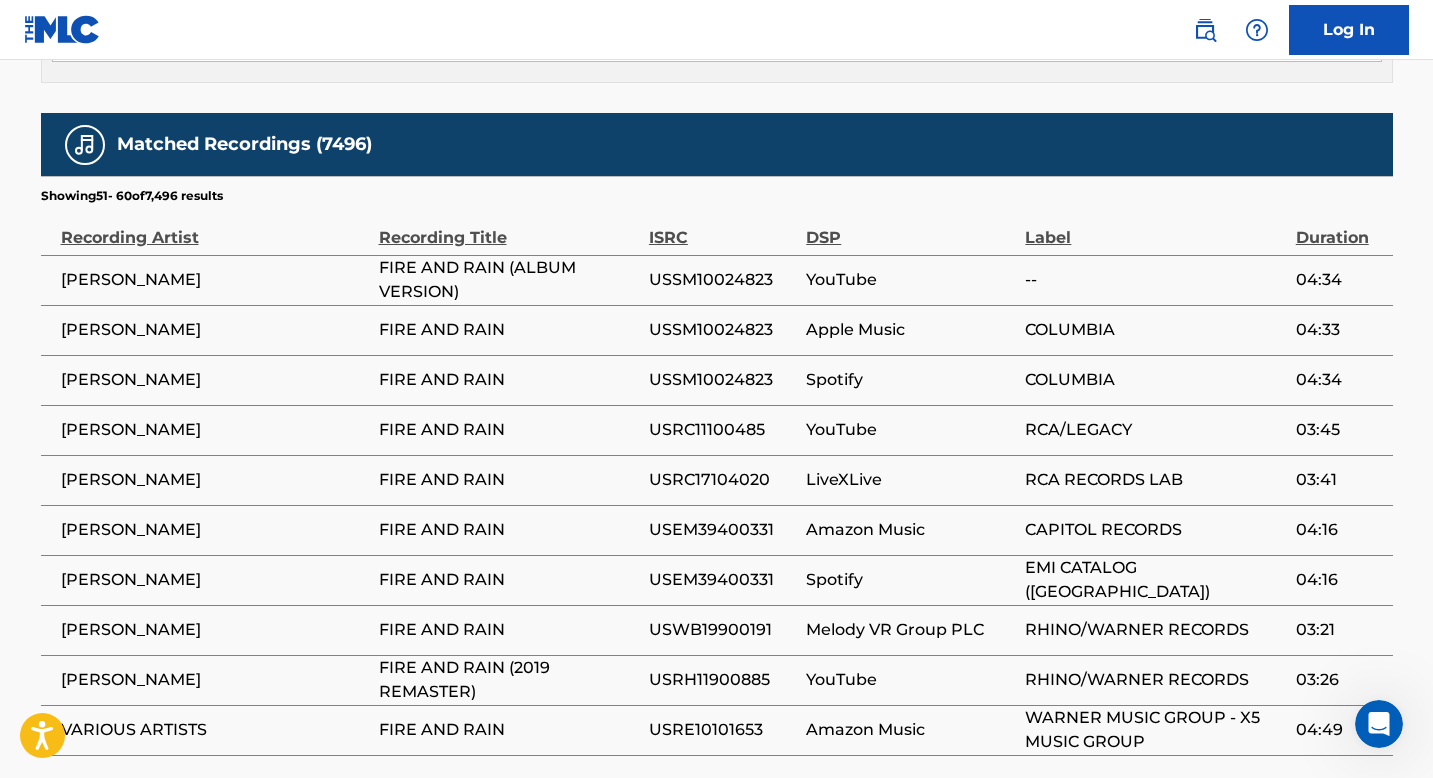 click on "7" at bounding box center (236, 807) 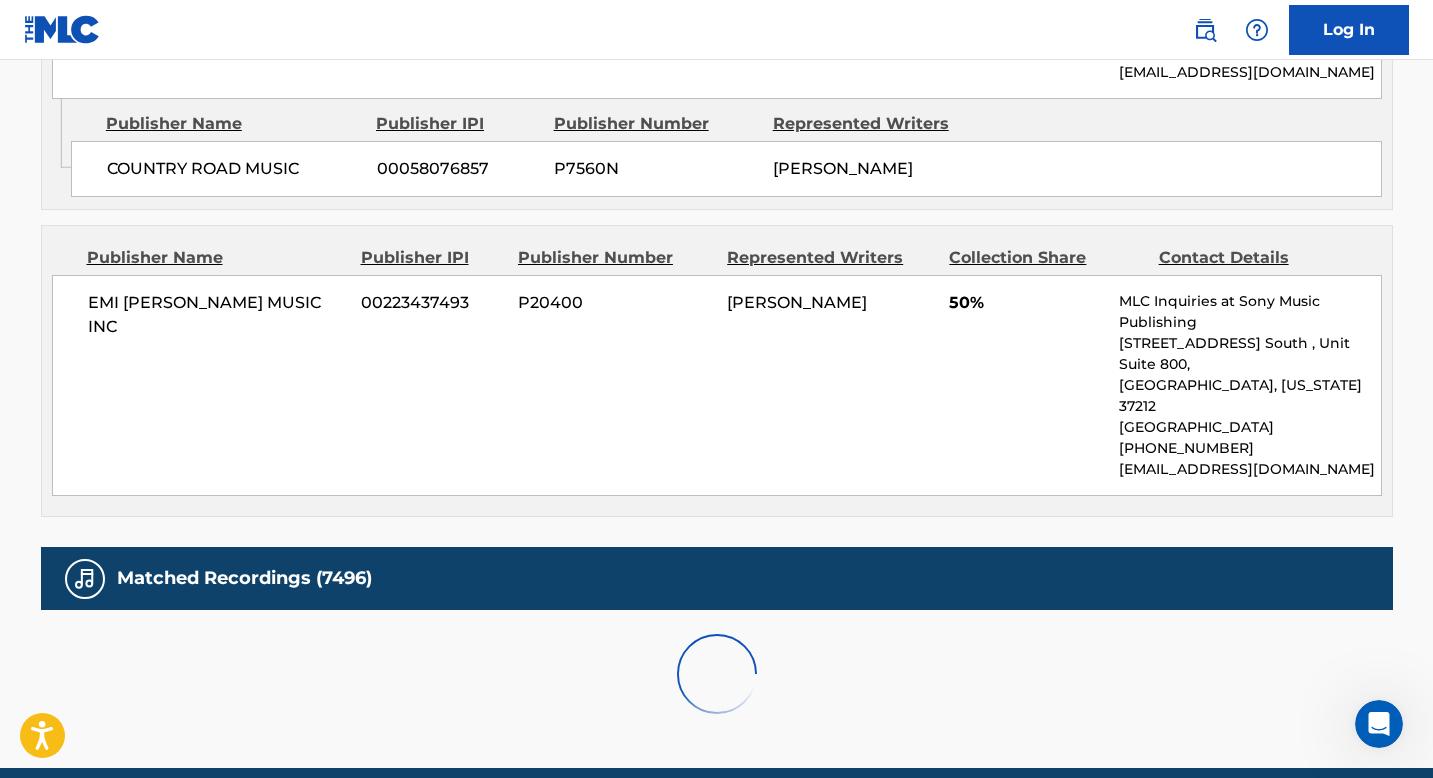 scroll, scrollTop: 1800, scrollLeft: 0, axis: vertical 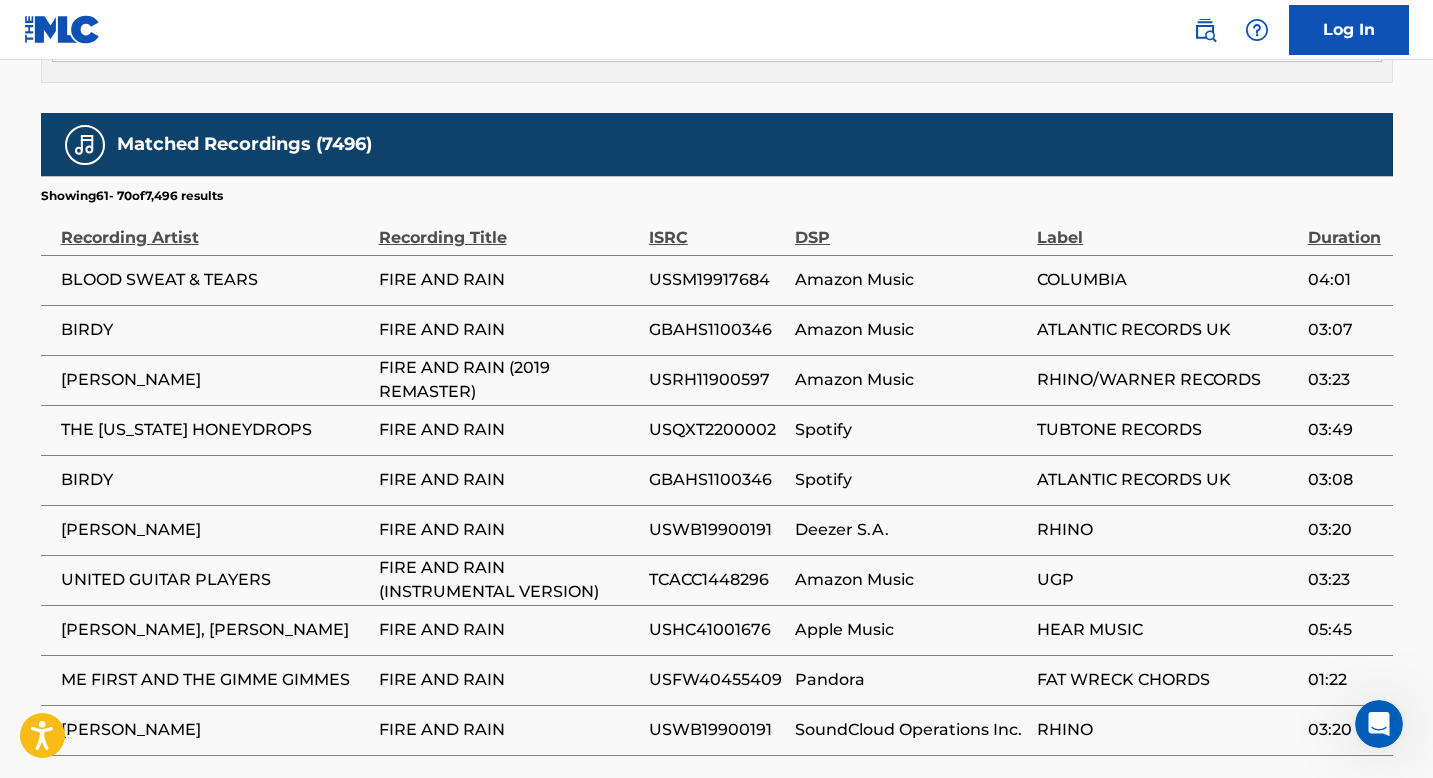 click on "8" at bounding box center (236, 807) 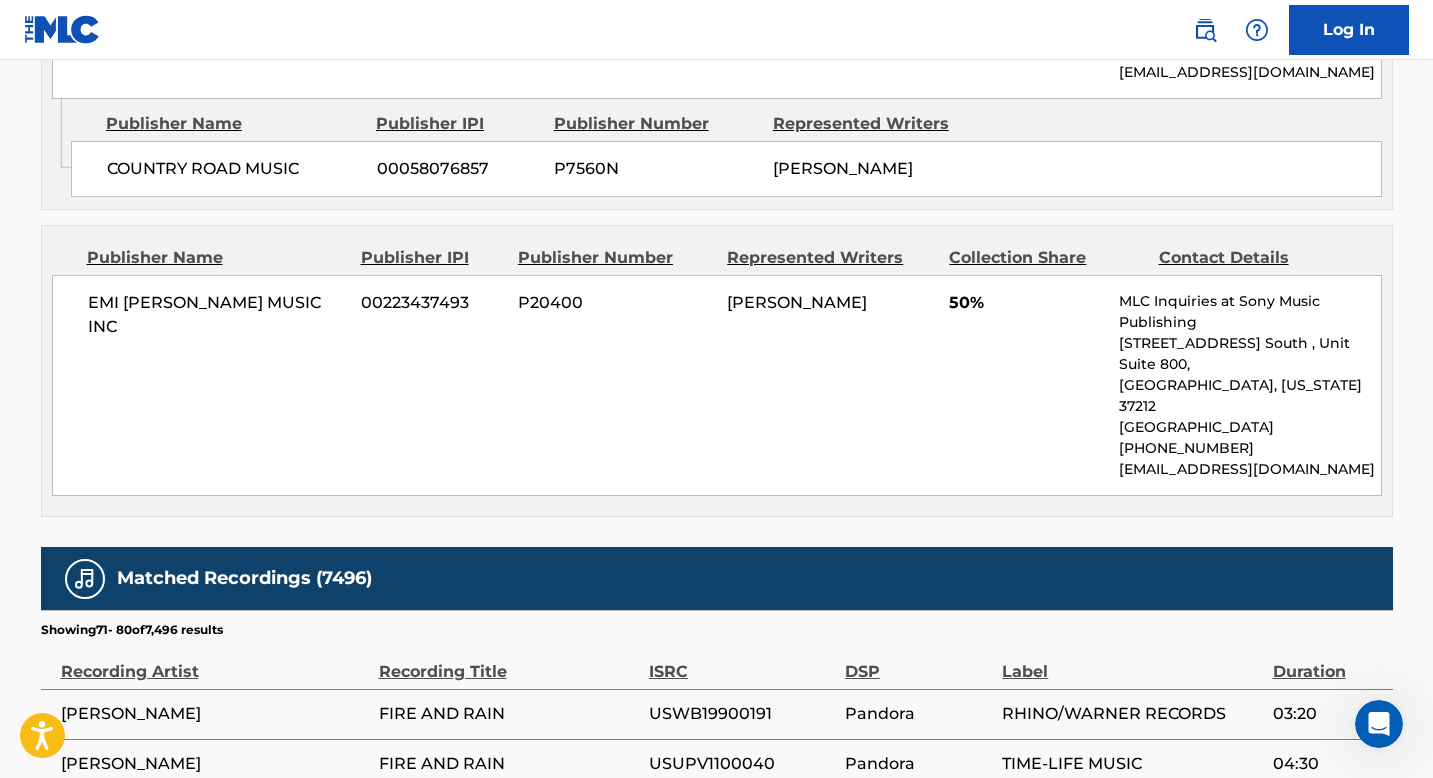 scroll, scrollTop: 1800, scrollLeft: 0, axis: vertical 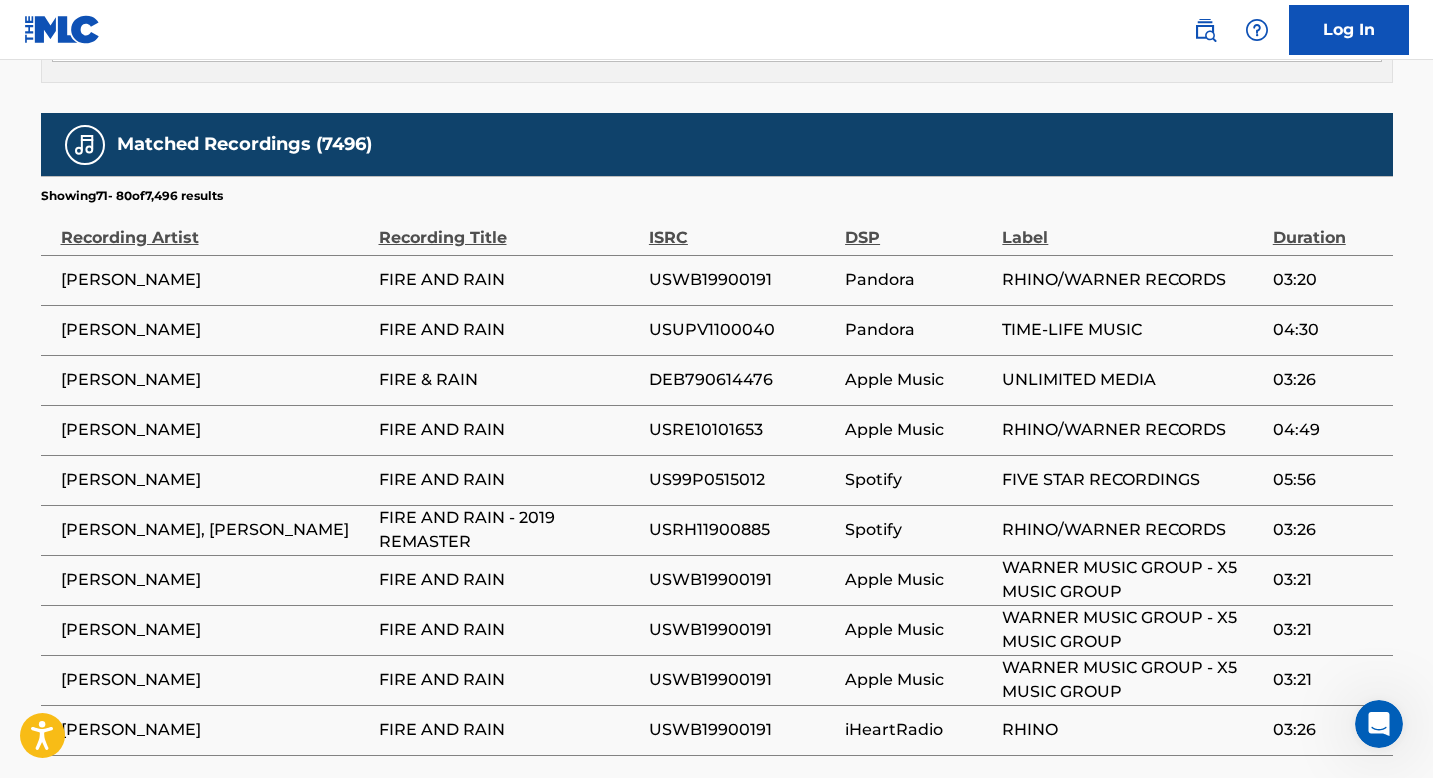 click on "7" at bounding box center (158, 807) 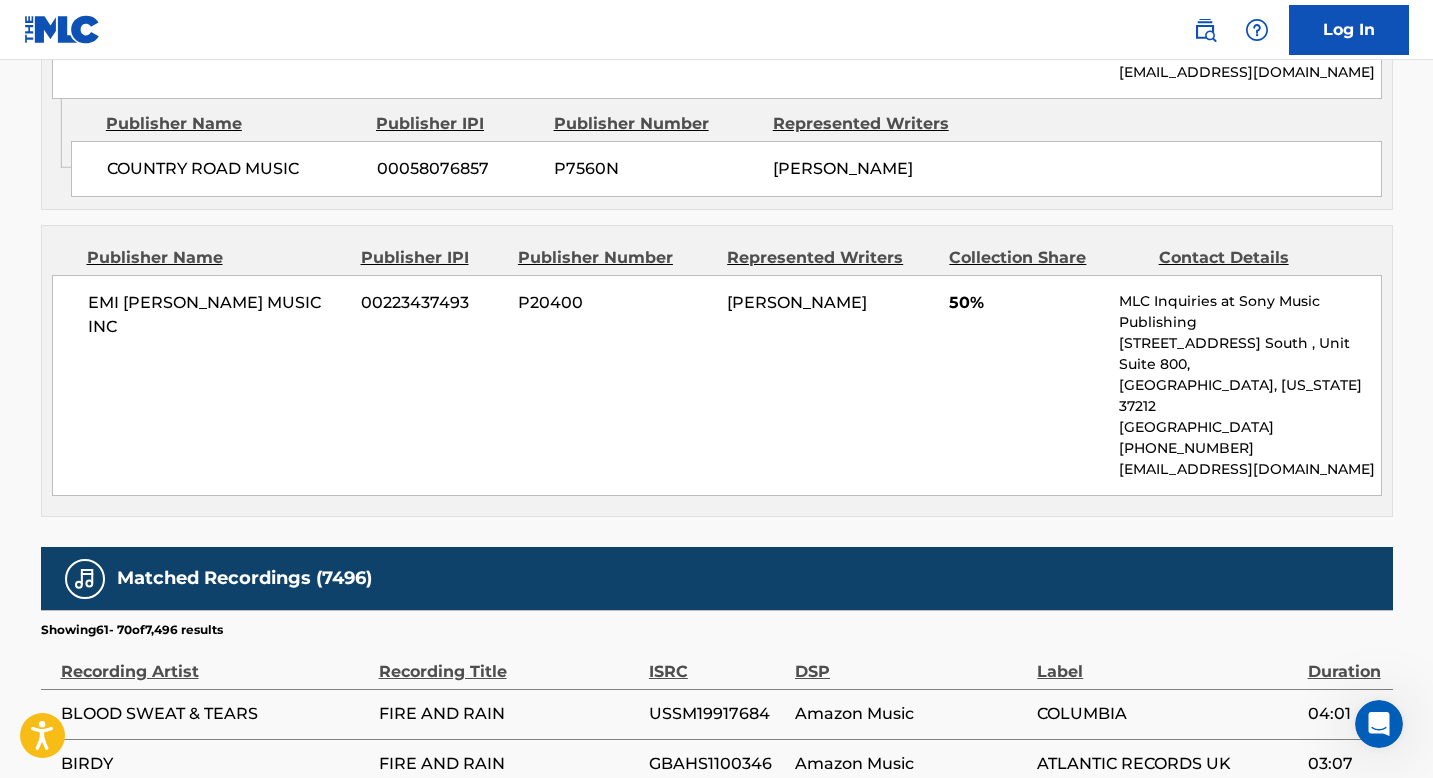 scroll, scrollTop: 1800, scrollLeft: 0, axis: vertical 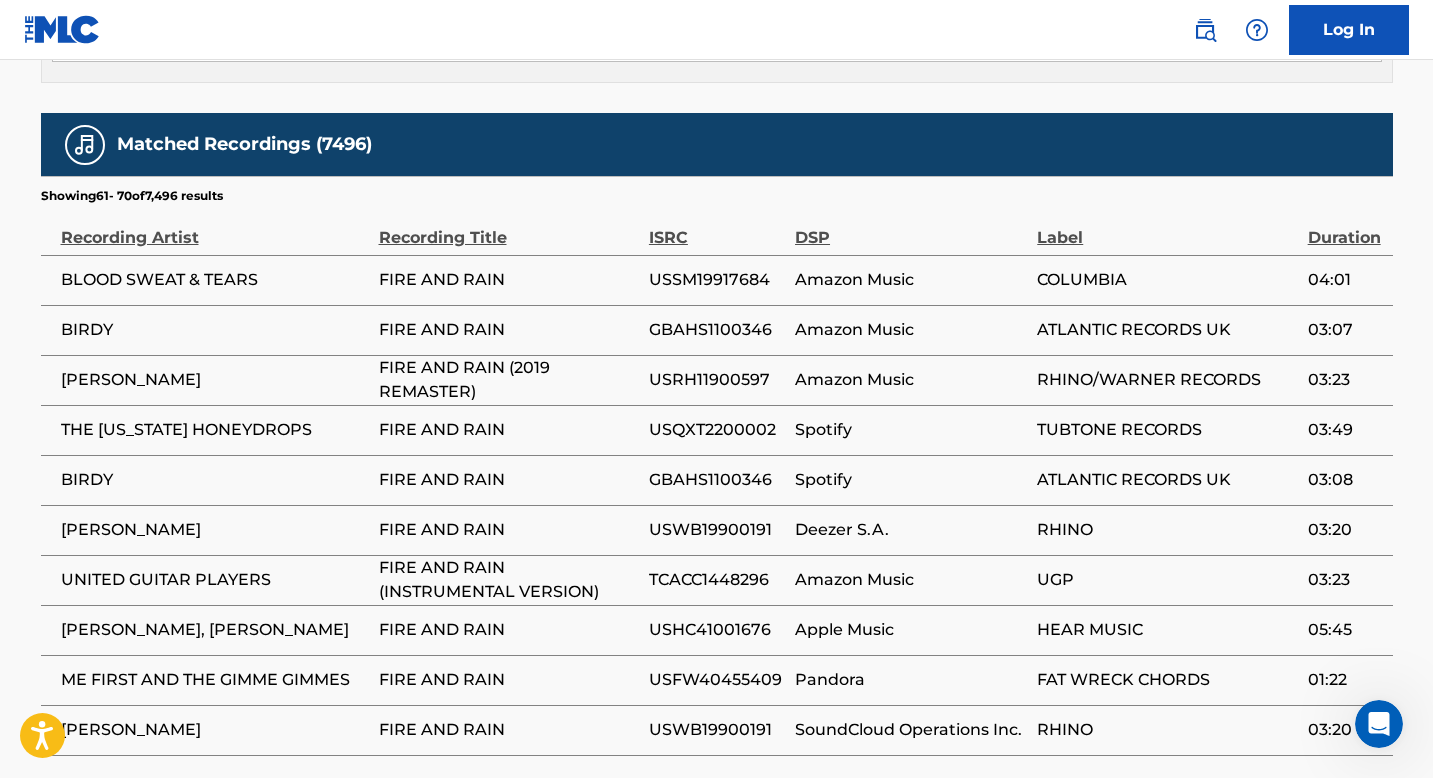 click on "8" at bounding box center [236, 807] 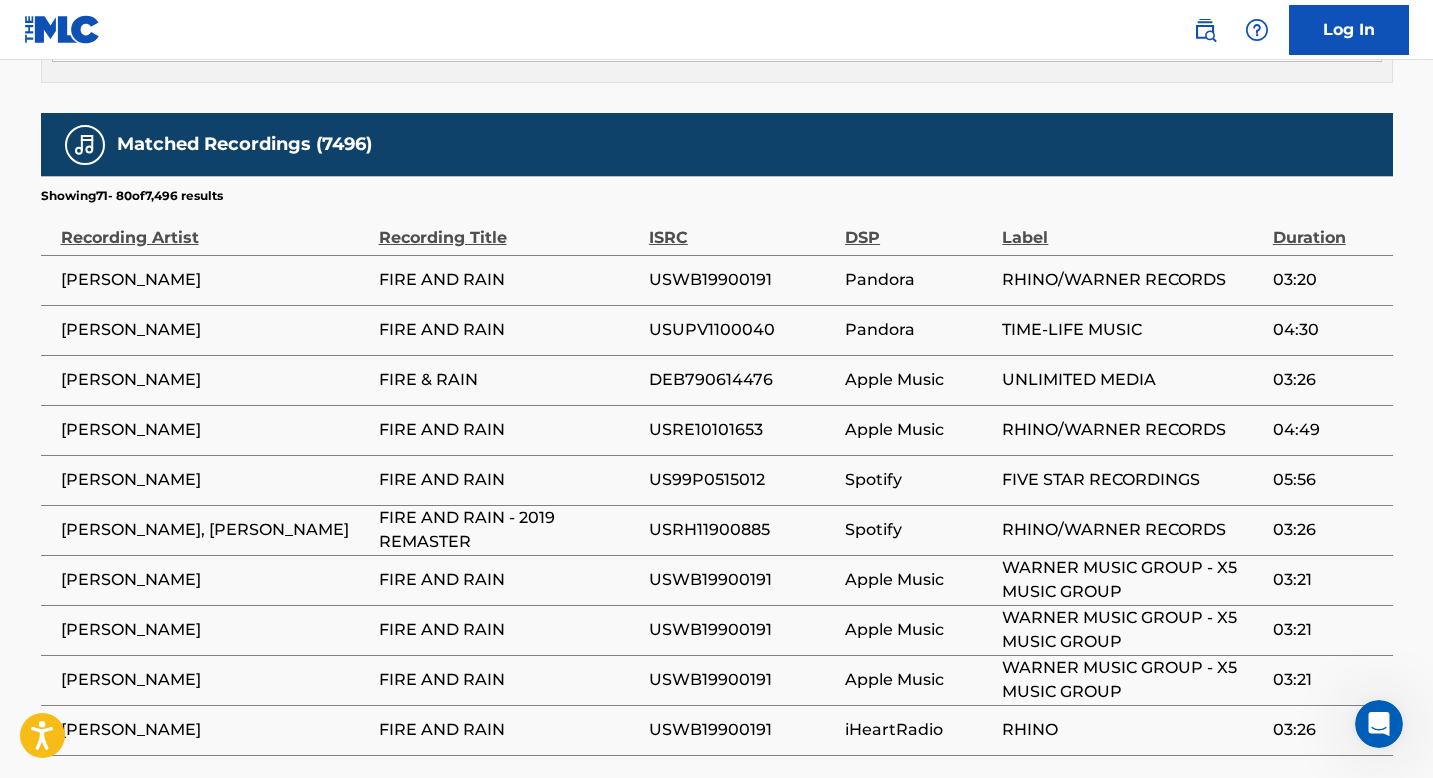click at bounding box center [275, 807] 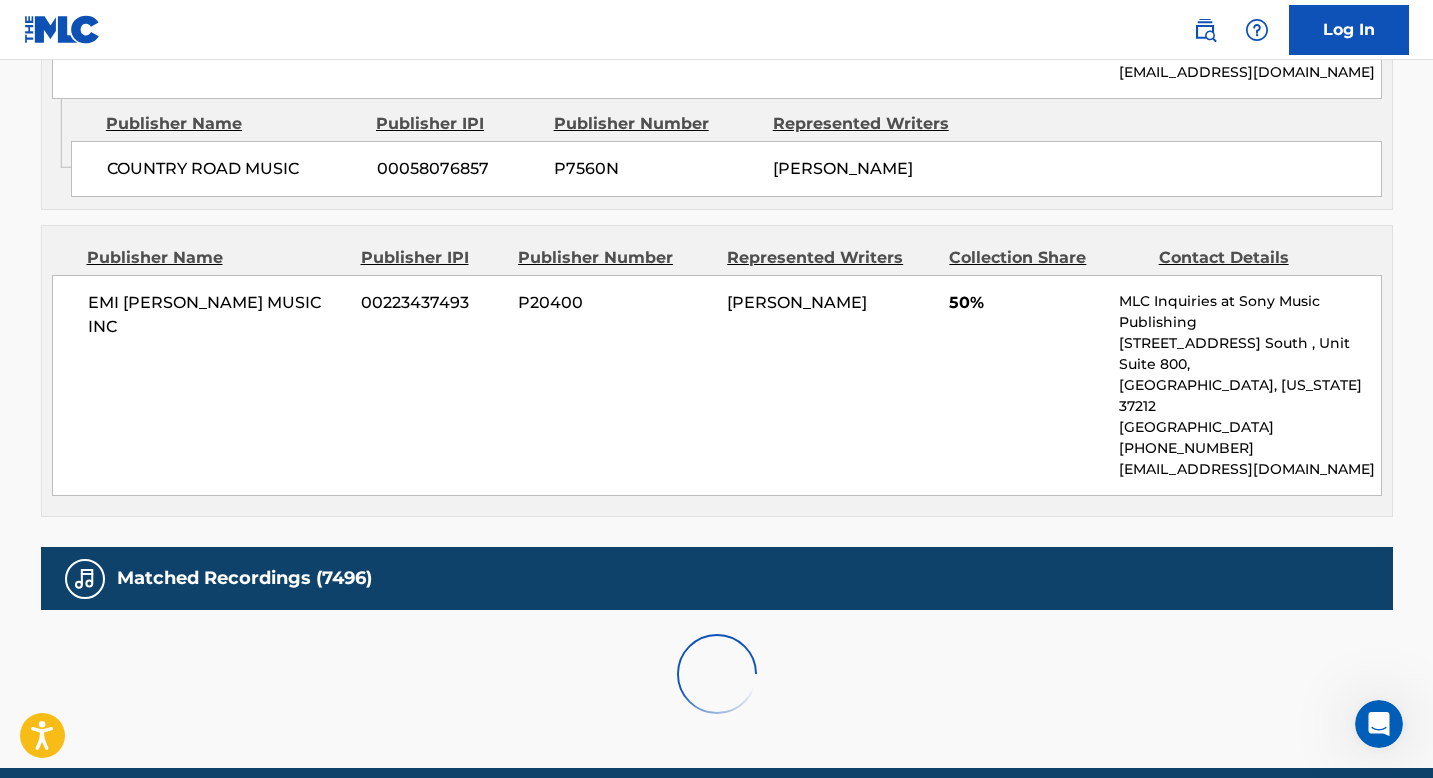 scroll, scrollTop: 1800, scrollLeft: 0, axis: vertical 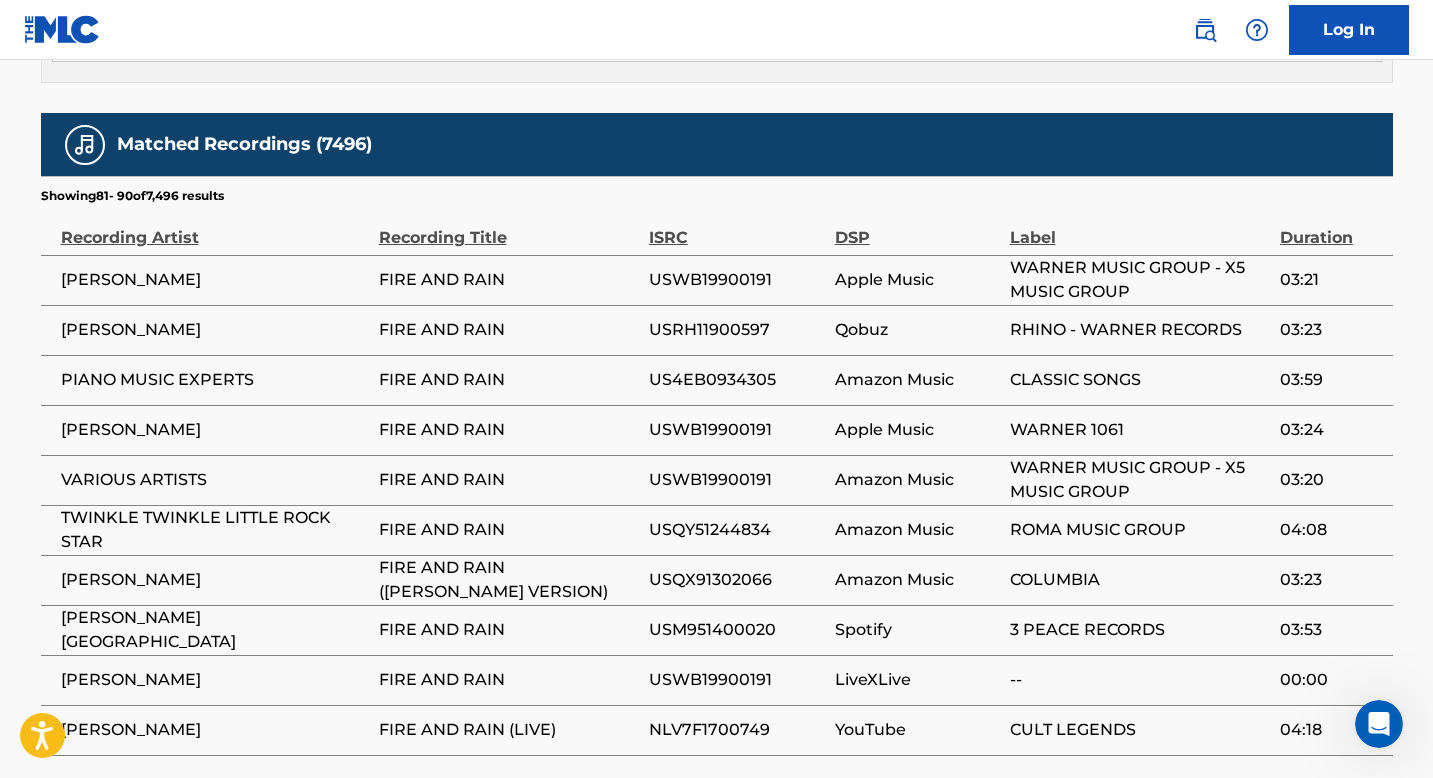 click on "10" at bounding box center (236, 807) 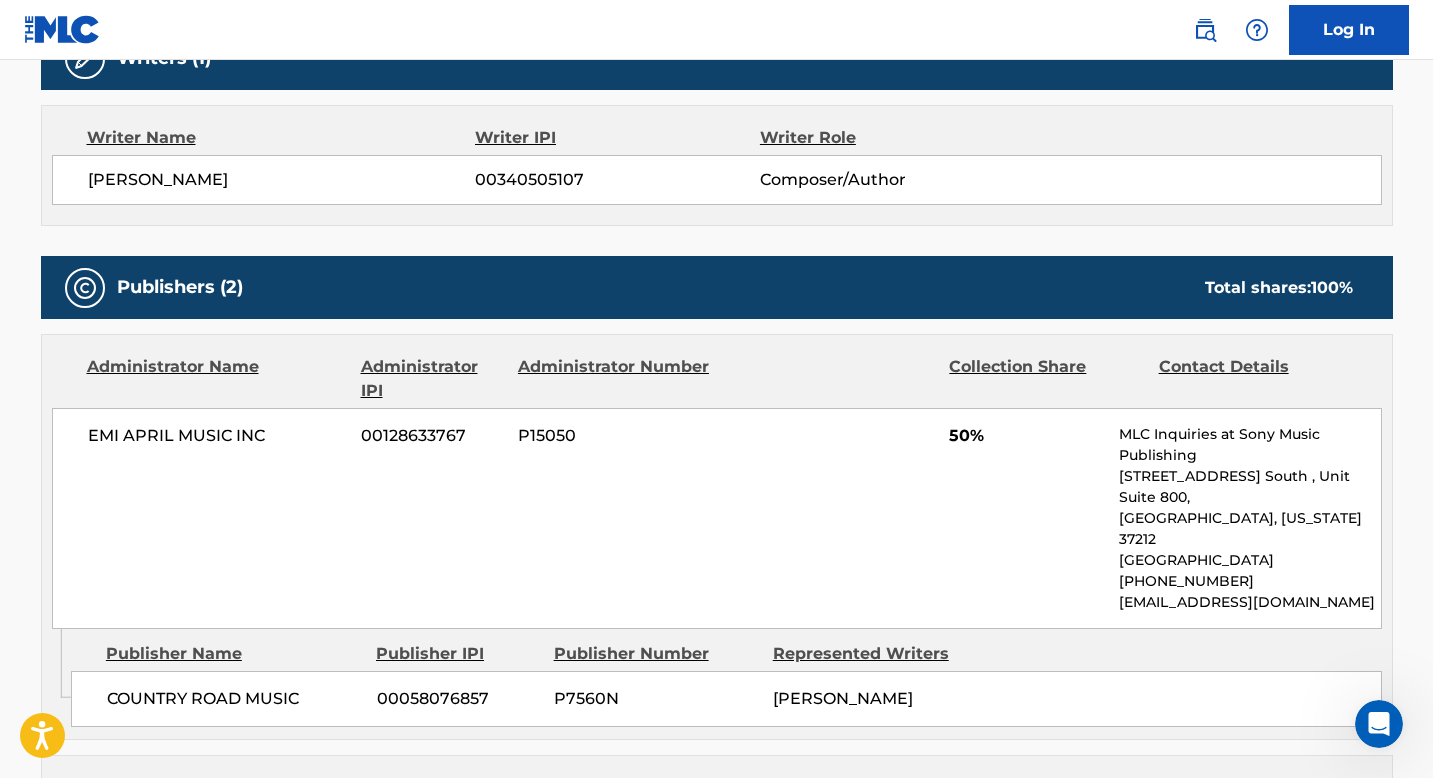 scroll, scrollTop: 824, scrollLeft: 0, axis: vertical 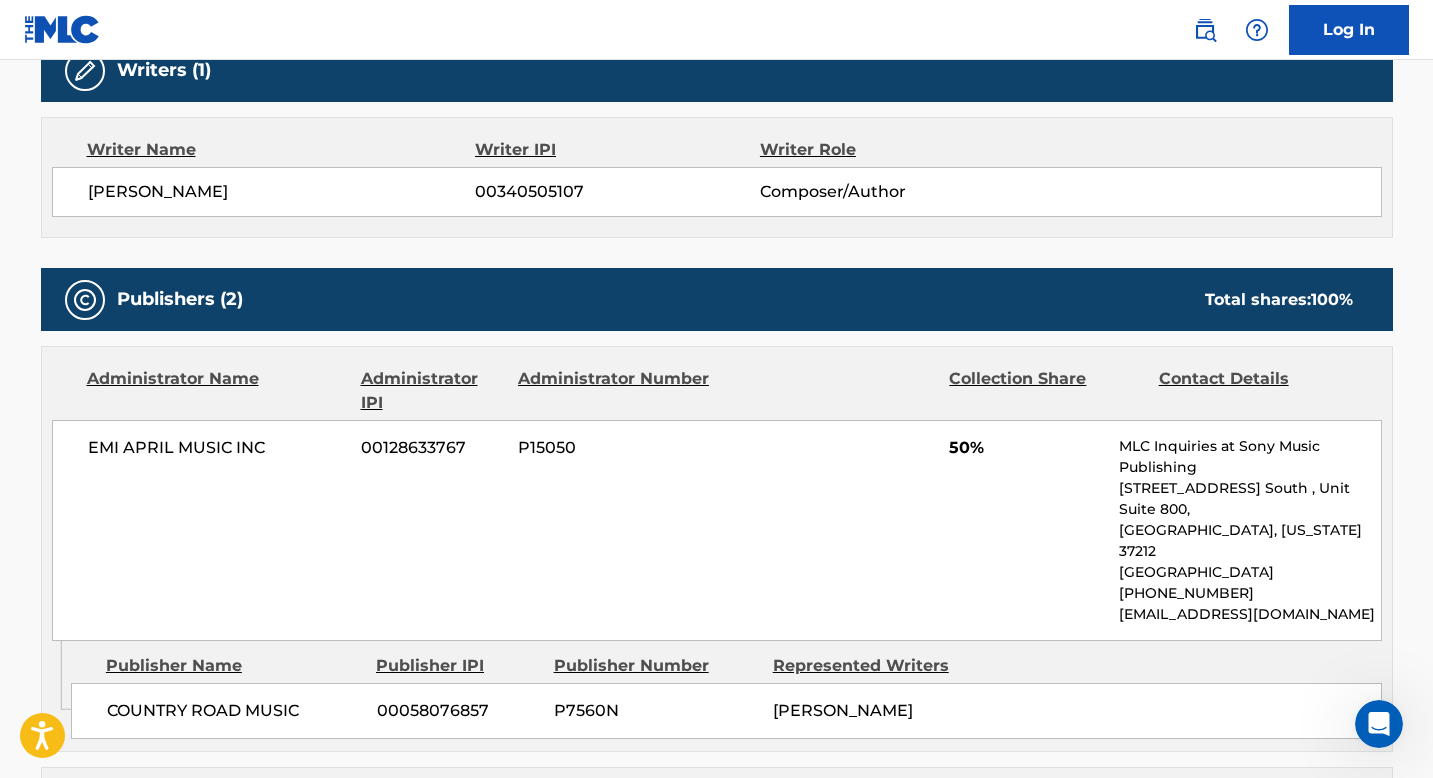 click on "EMI APRIL MUSIC INC" at bounding box center [217, 448] 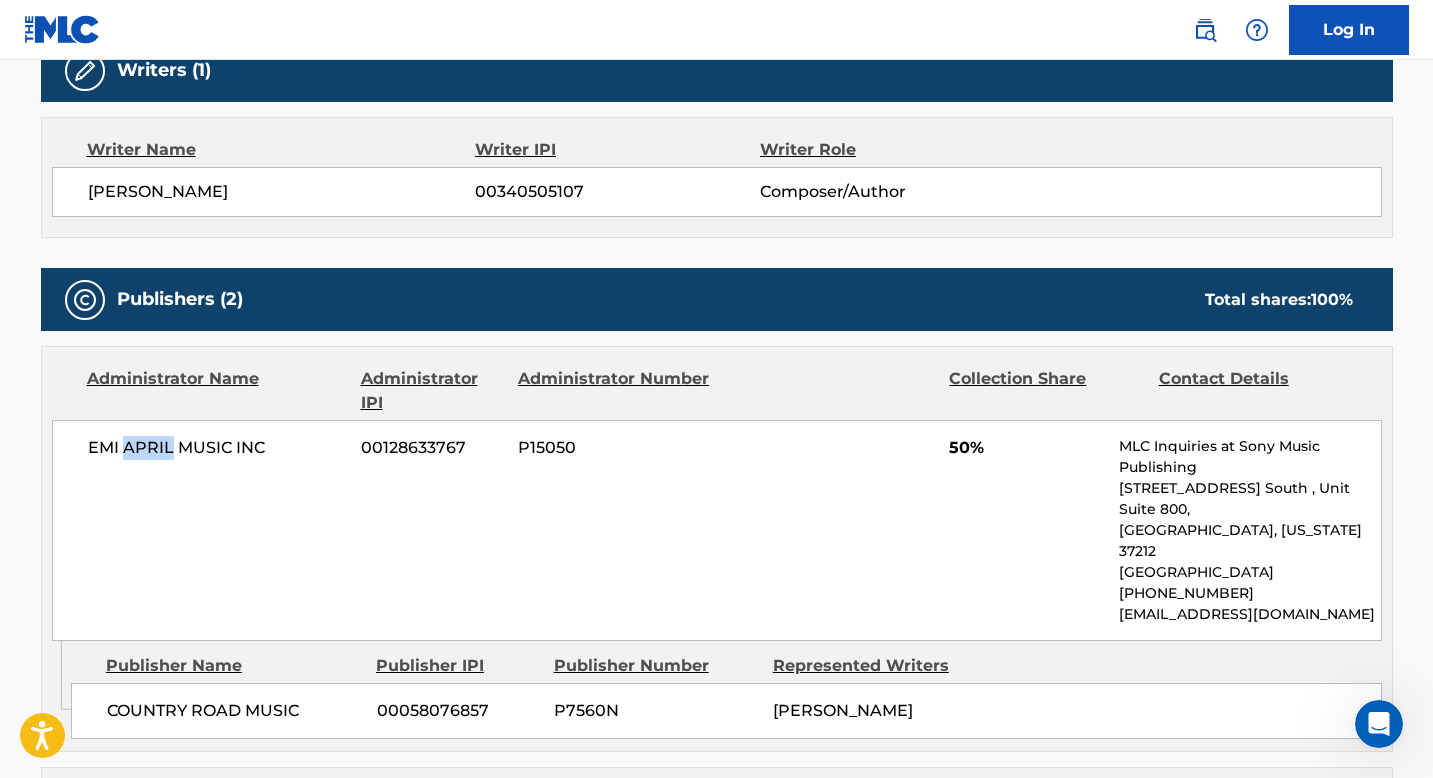 click on "EMI APRIL MUSIC INC" at bounding box center (217, 448) 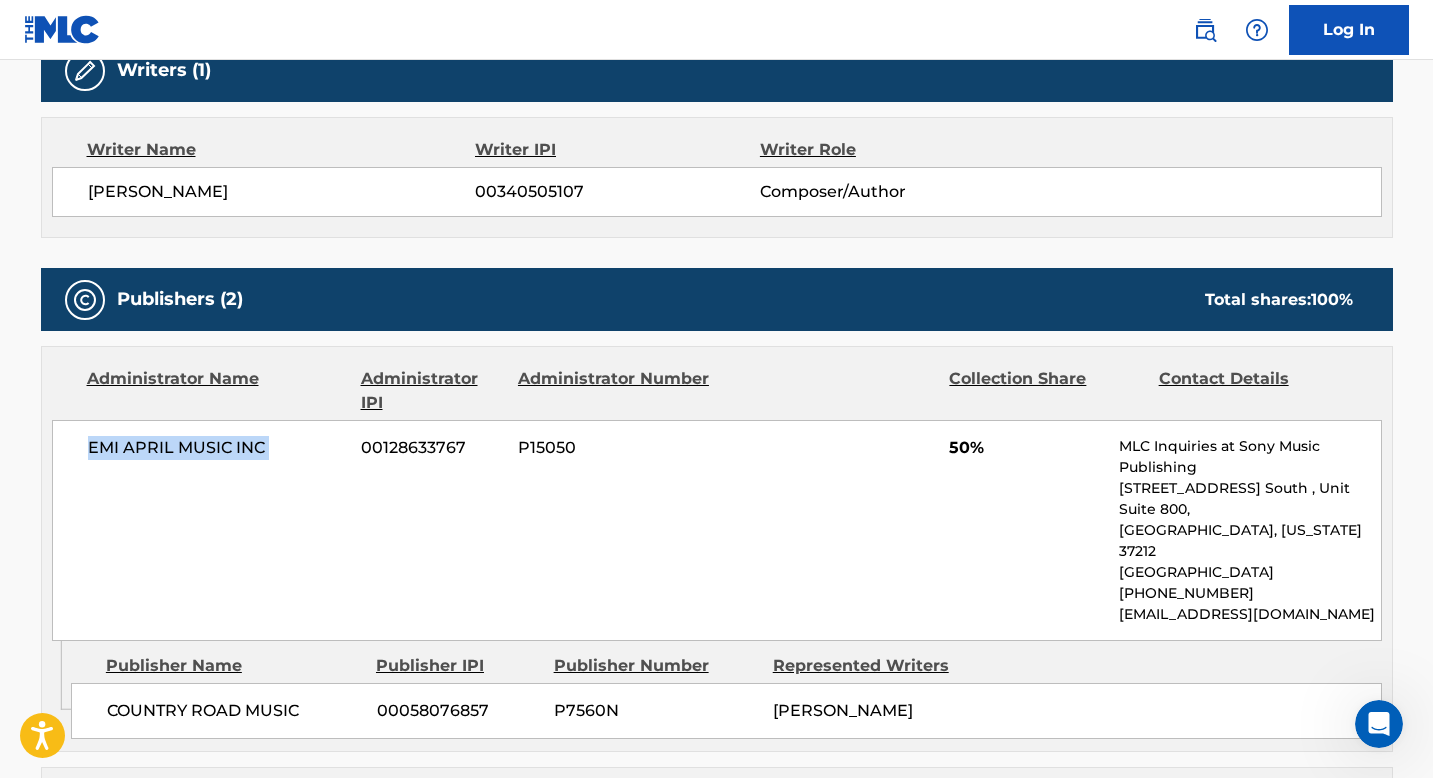 click on "EMI APRIL MUSIC INC" at bounding box center [217, 448] 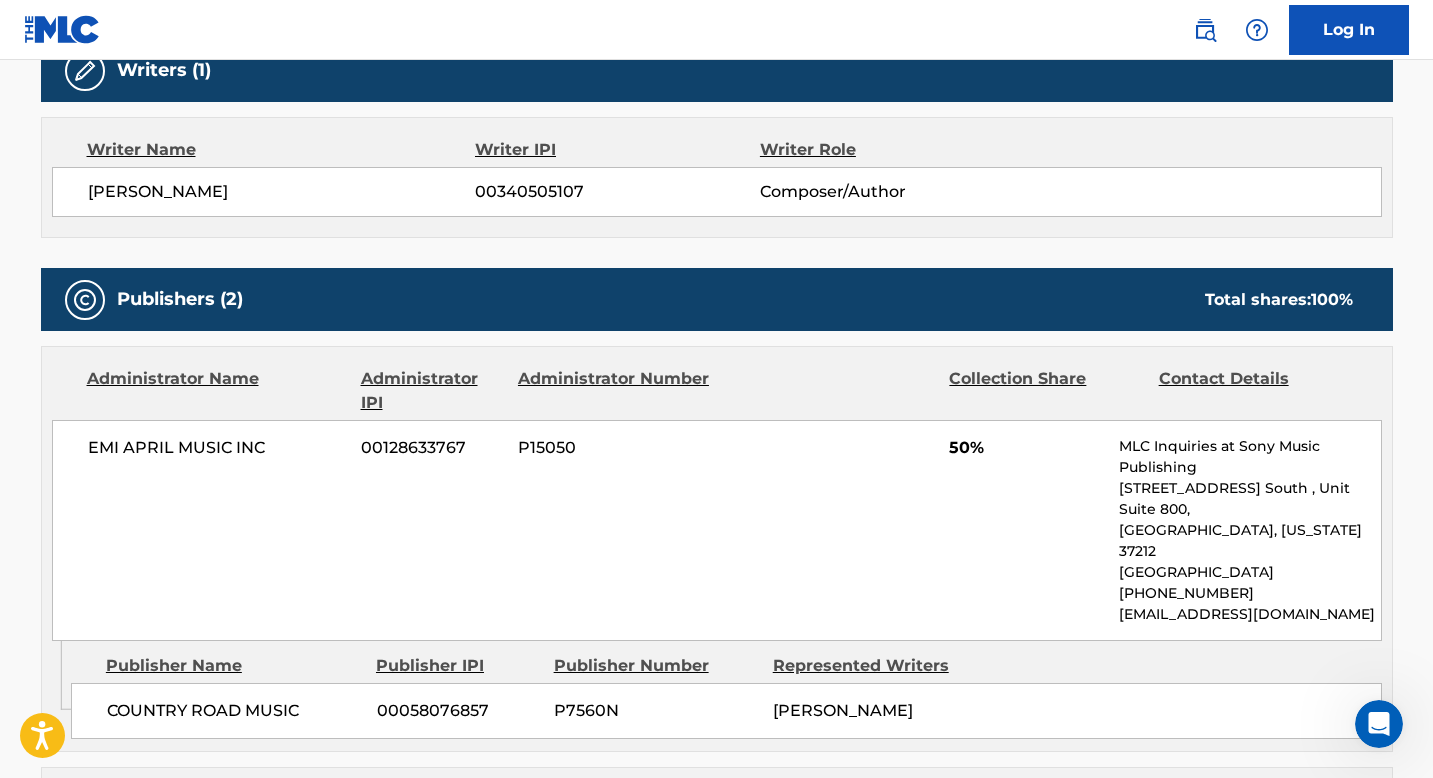click on "EMI APRIL MUSIC INC 00128633767 P15050 50% MLC Inquiries at Sony Music Publishing [STREET_ADDRESS] [GEOGRAPHIC_DATA][US_STATE] [PHONE_NUMBER] [EMAIL_ADDRESS][DOMAIN_NAME]" at bounding box center (717, 530) 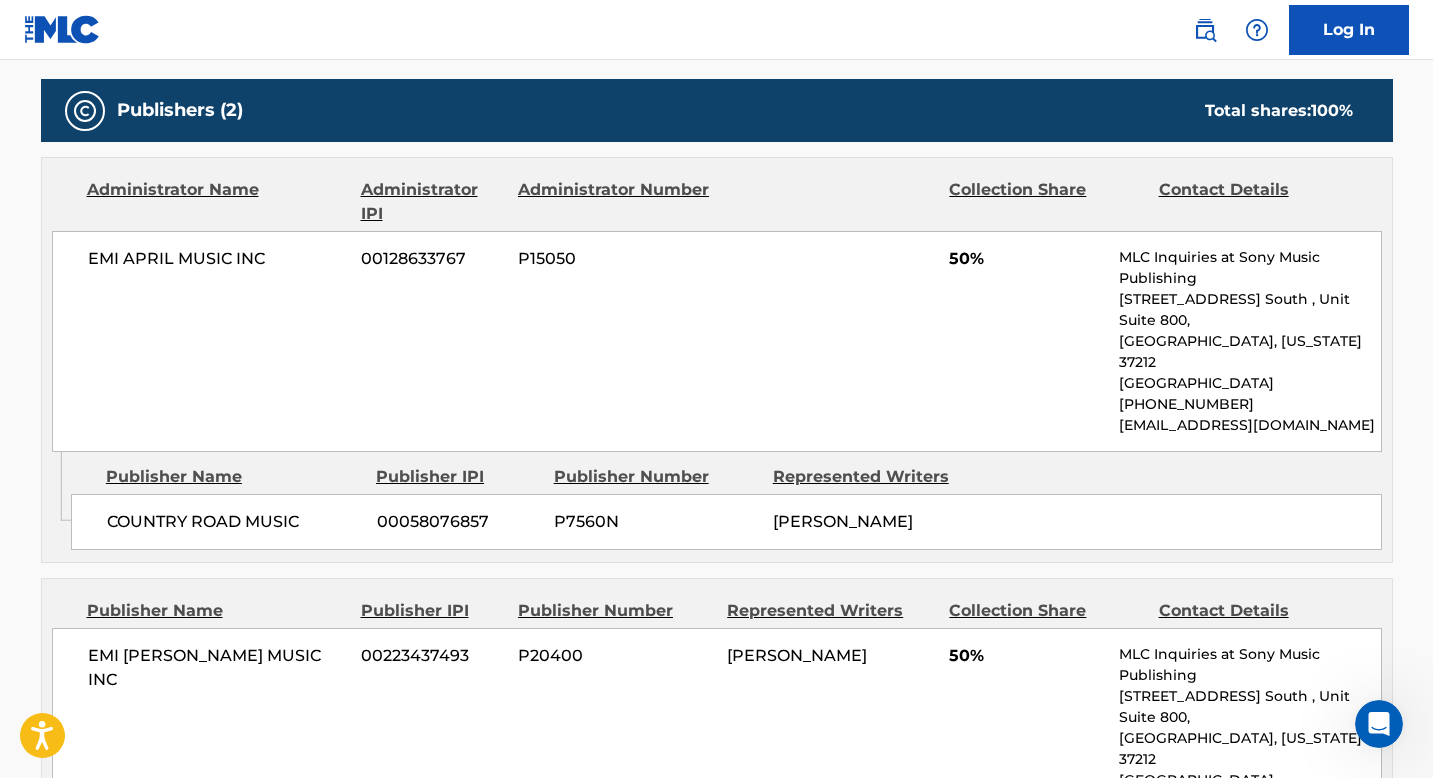 scroll, scrollTop: 1021, scrollLeft: 0, axis: vertical 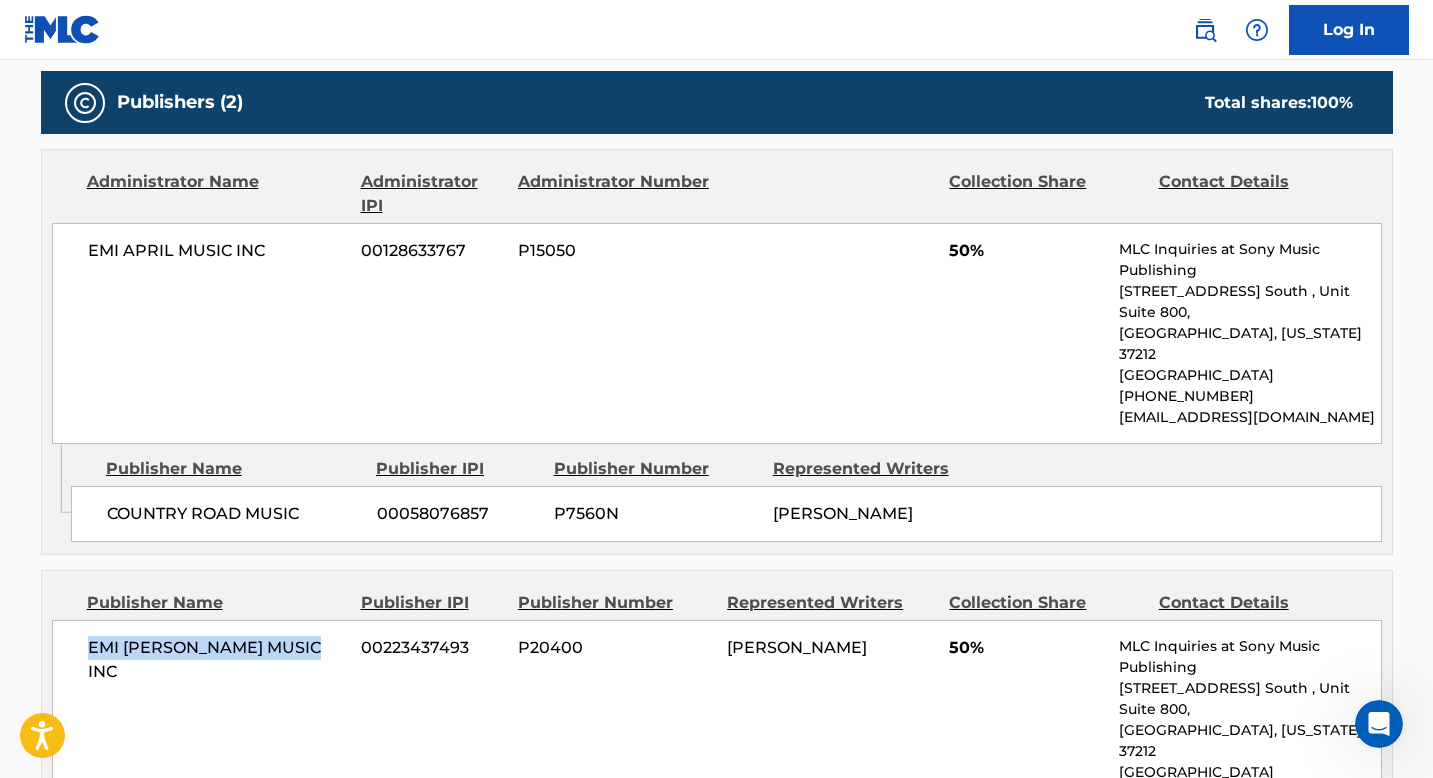 drag, startPoint x: 82, startPoint y: 604, endPoint x: 297, endPoint y: 623, distance: 215.8379 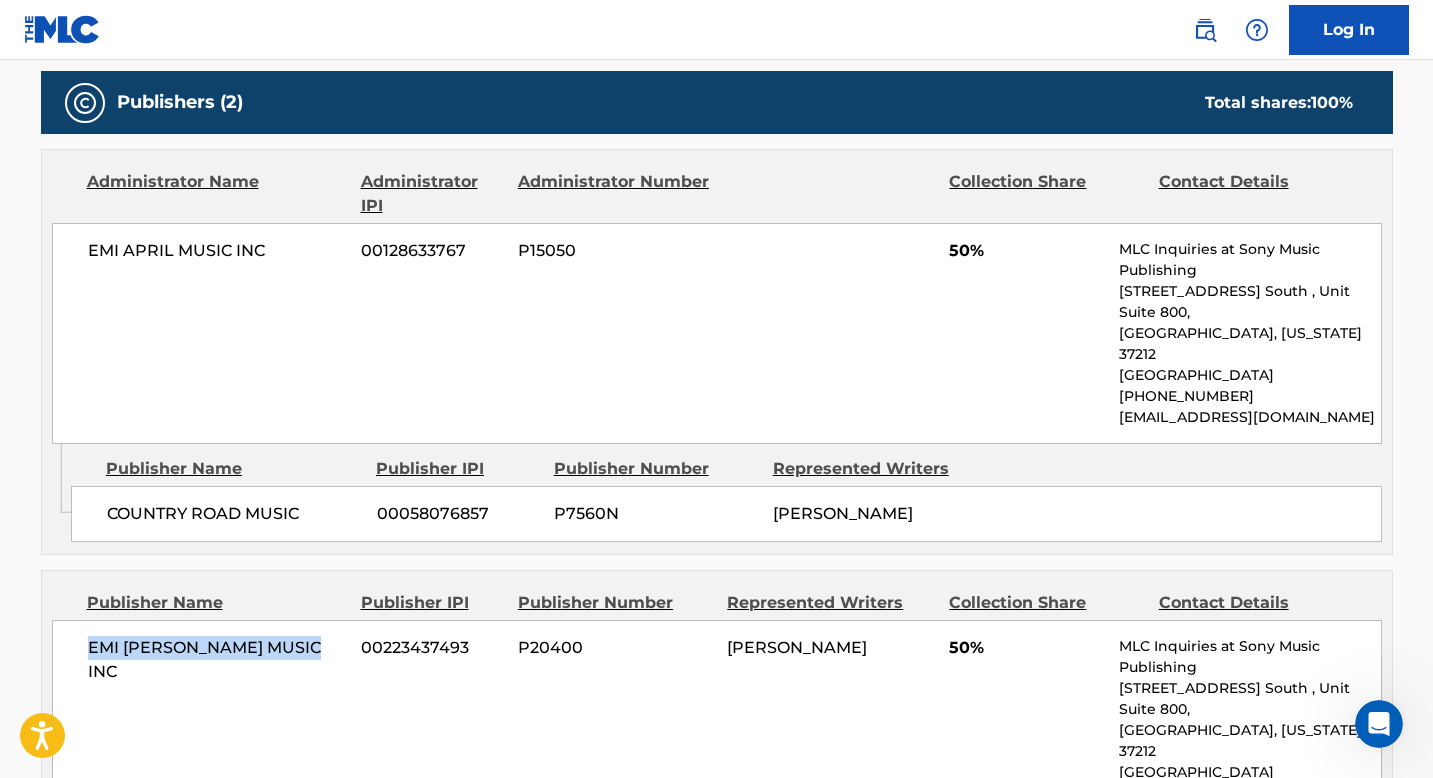copy on "EMI [PERSON_NAME] MUSIC INC" 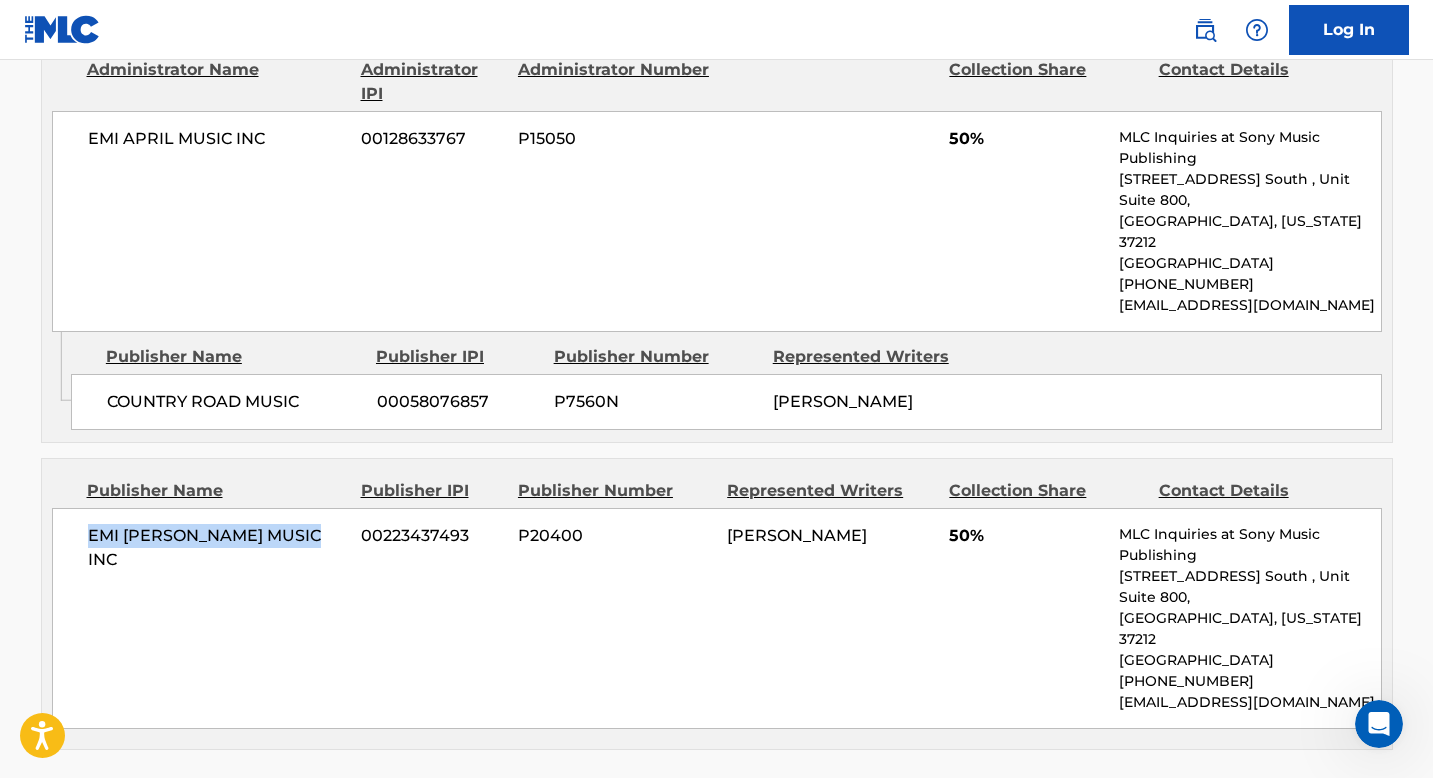 scroll, scrollTop: 1138, scrollLeft: 0, axis: vertical 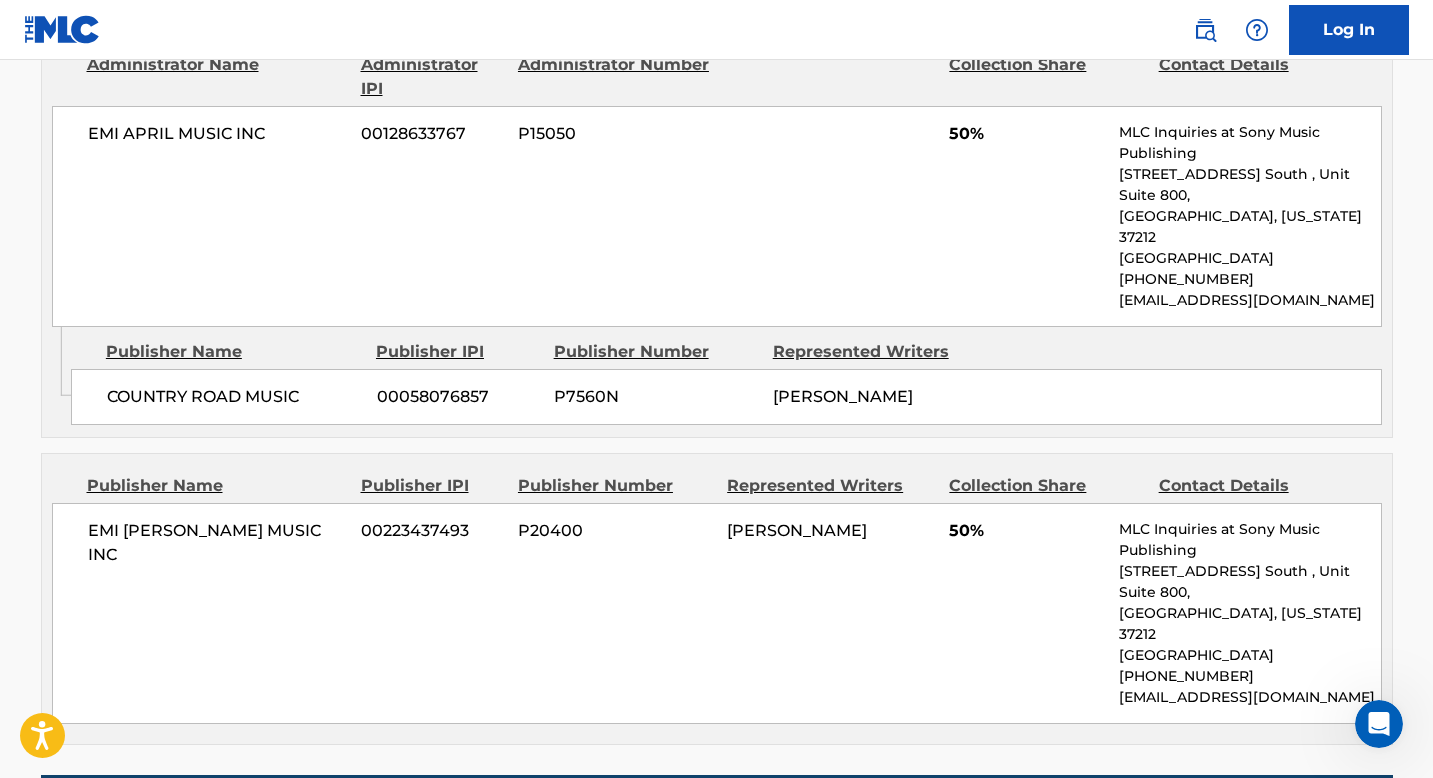 click on "EMI [PERSON_NAME] MUSIC INC 00223437493 P20400 [PERSON_NAME] 50% MLC Inquiries at Sony Music Publishing [STREET_ADDRESS] [GEOGRAPHIC_DATA][US_STATE] [PHONE_NUMBER] [EMAIL_ADDRESS][DOMAIN_NAME]" at bounding box center [717, 613] 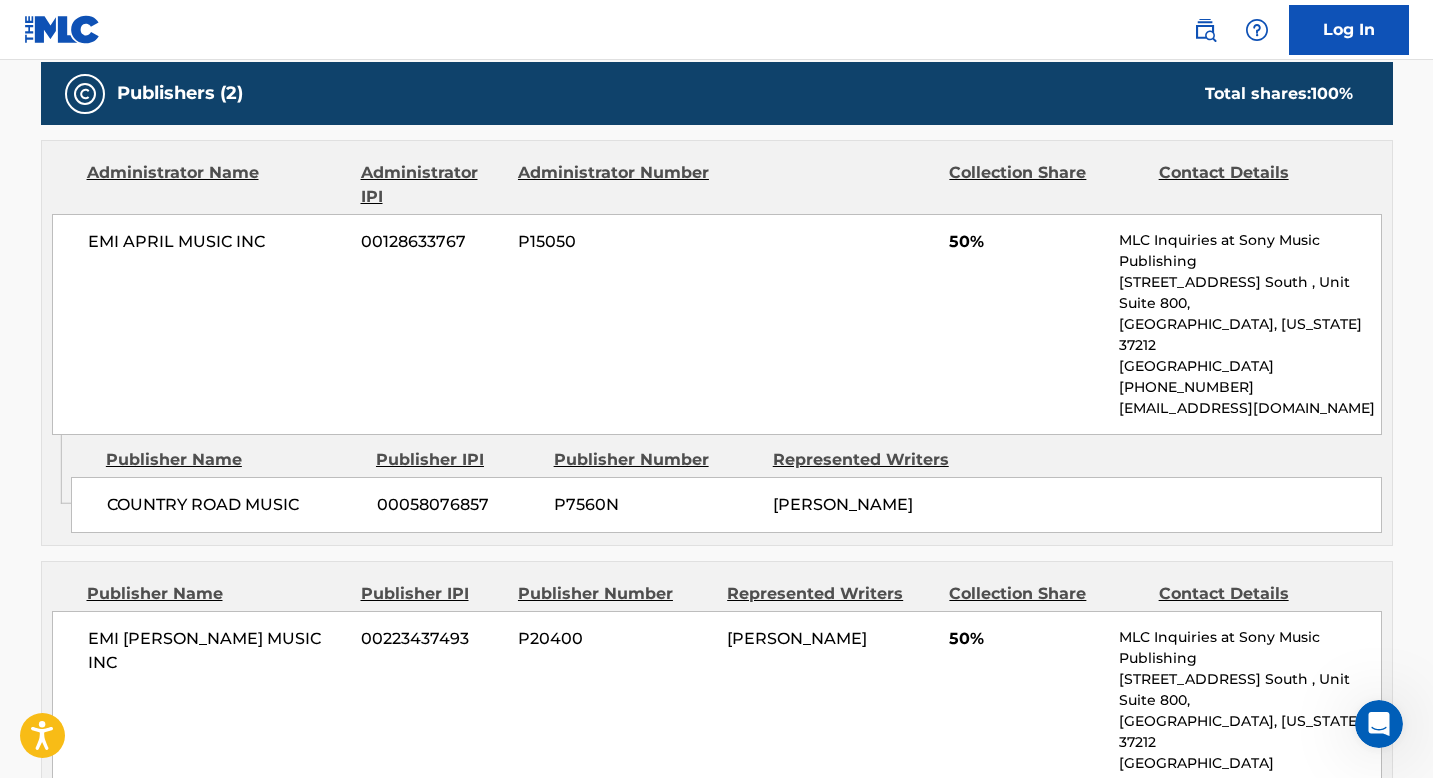 scroll, scrollTop: 992, scrollLeft: 0, axis: vertical 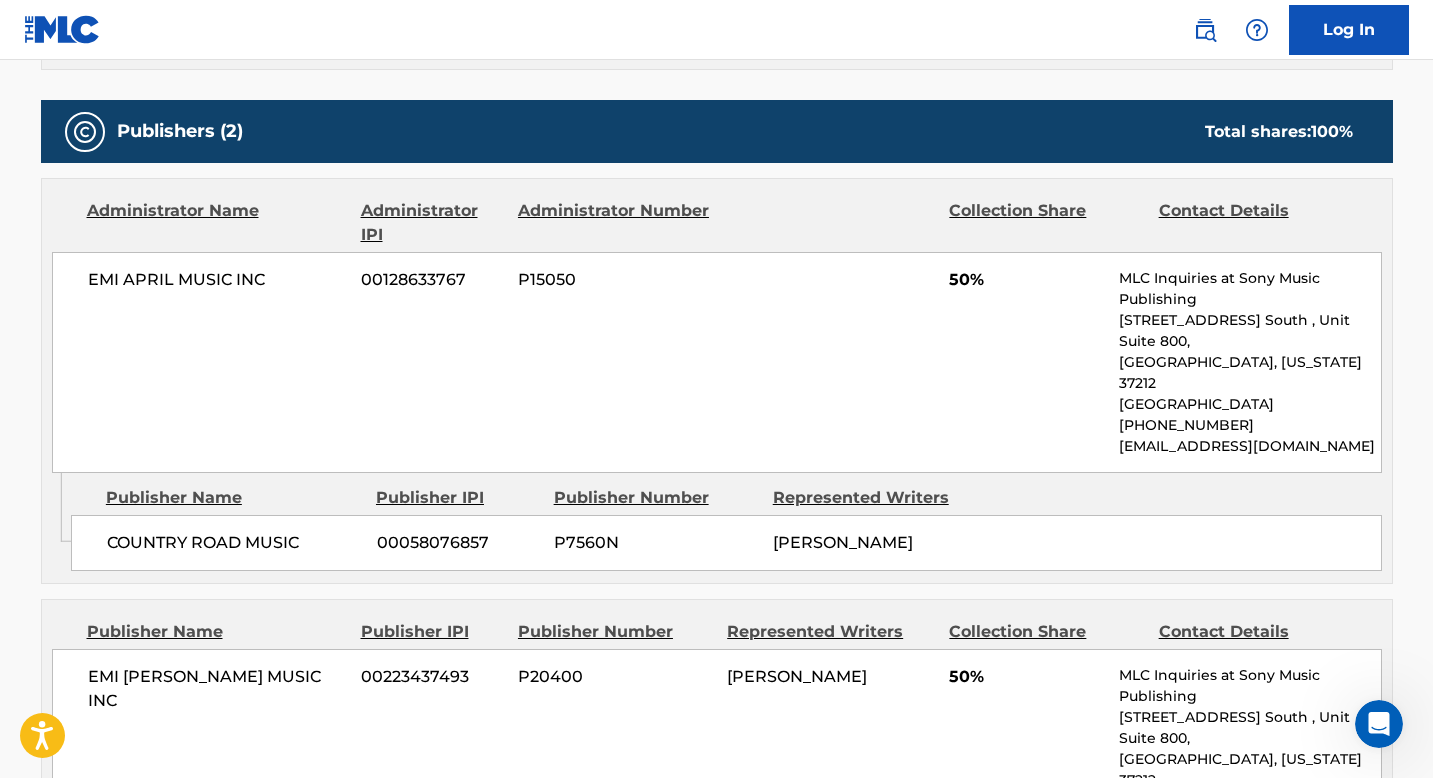 click on "COUNTRY ROAD MUSIC" at bounding box center [234, 543] 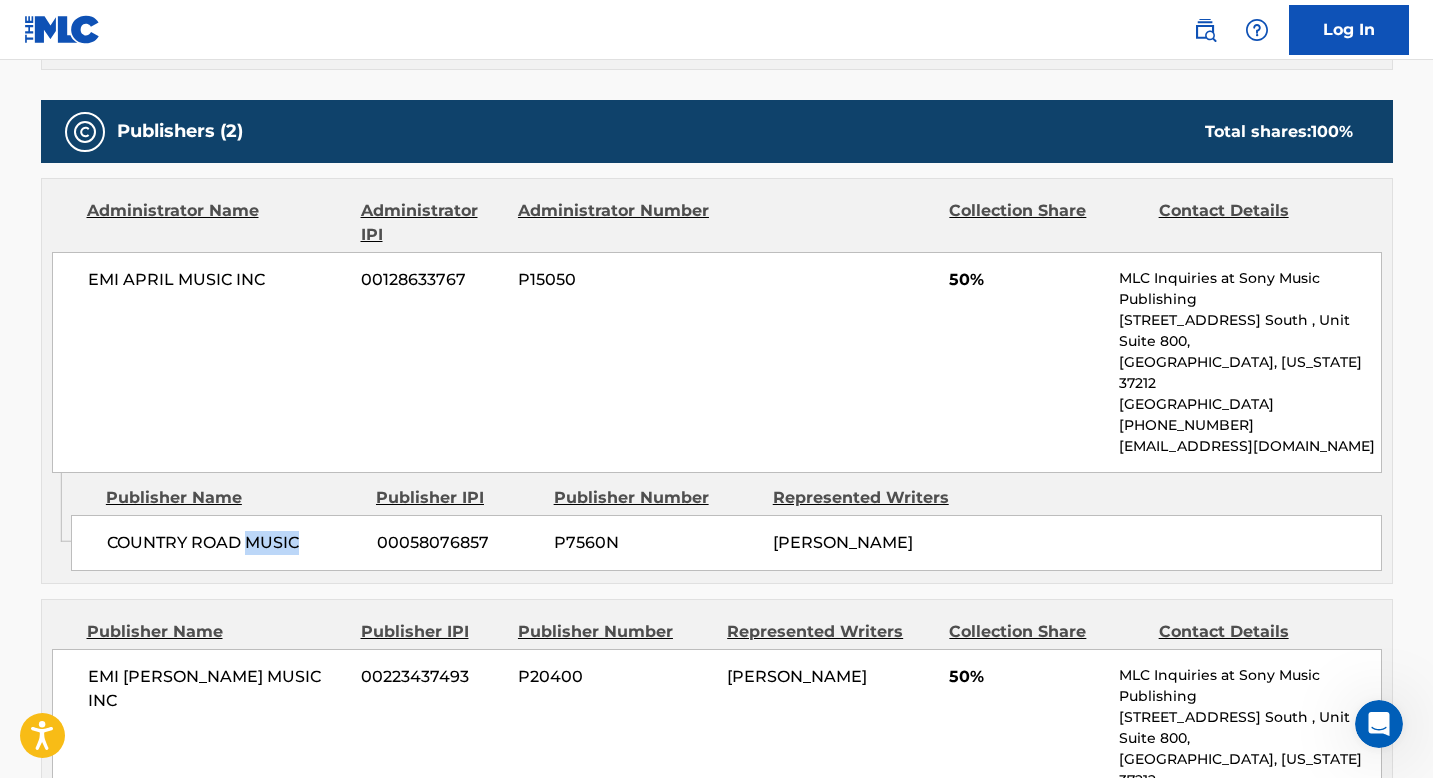 click on "COUNTRY ROAD MUSIC" at bounding box center [234, 543] 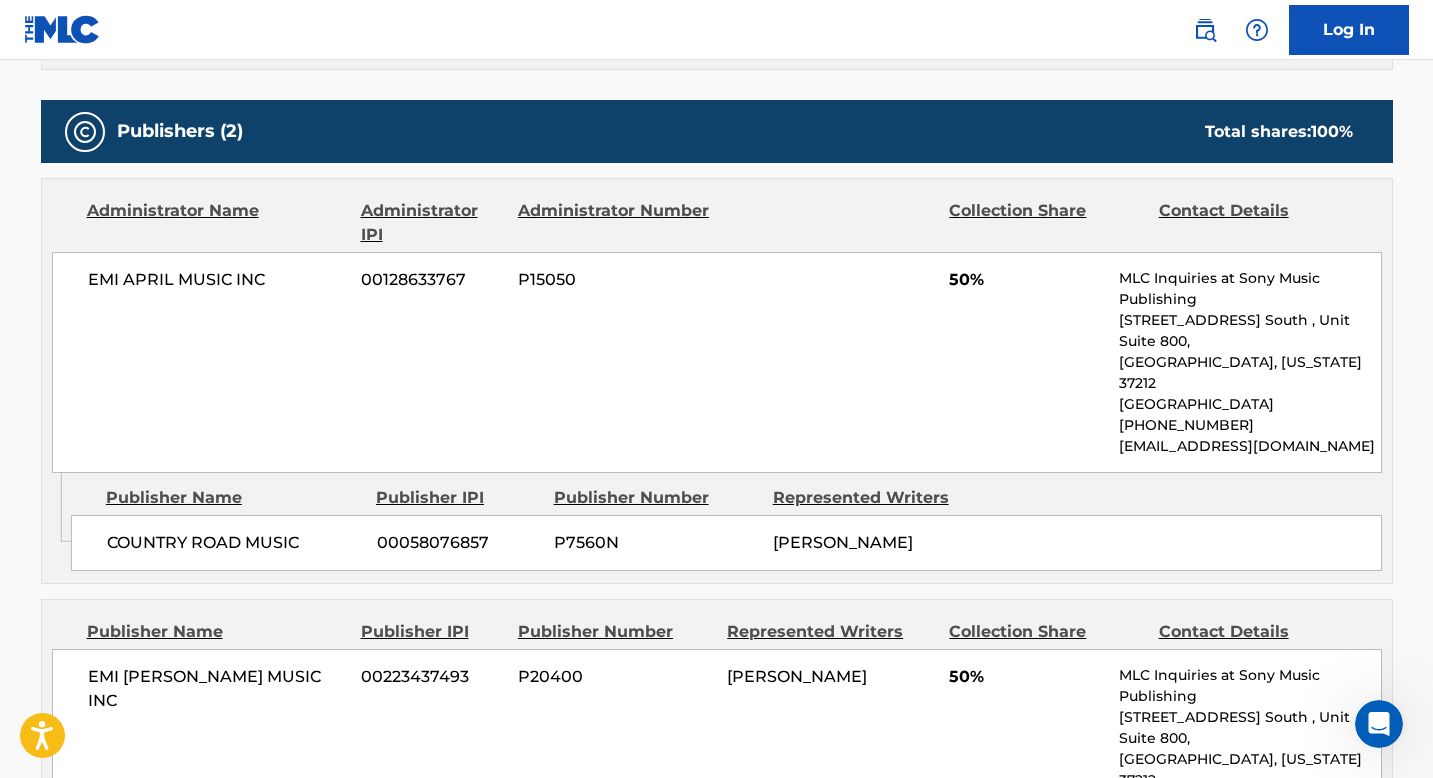 click on "EMI APRIL MUSIC INC" at bounding box center (217, 280) 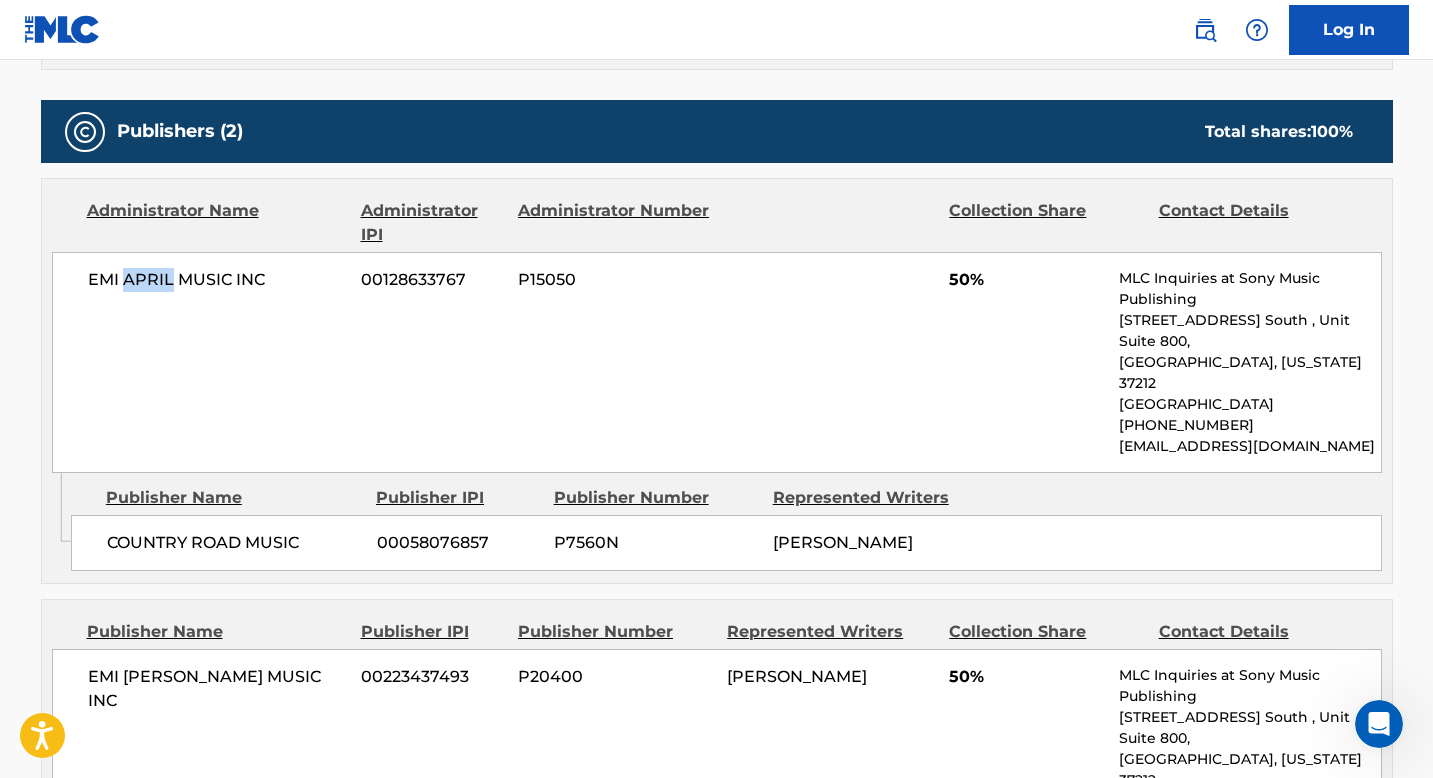 click on "EMI APRIL MUSIC INC" at bounding box center [217, 280] 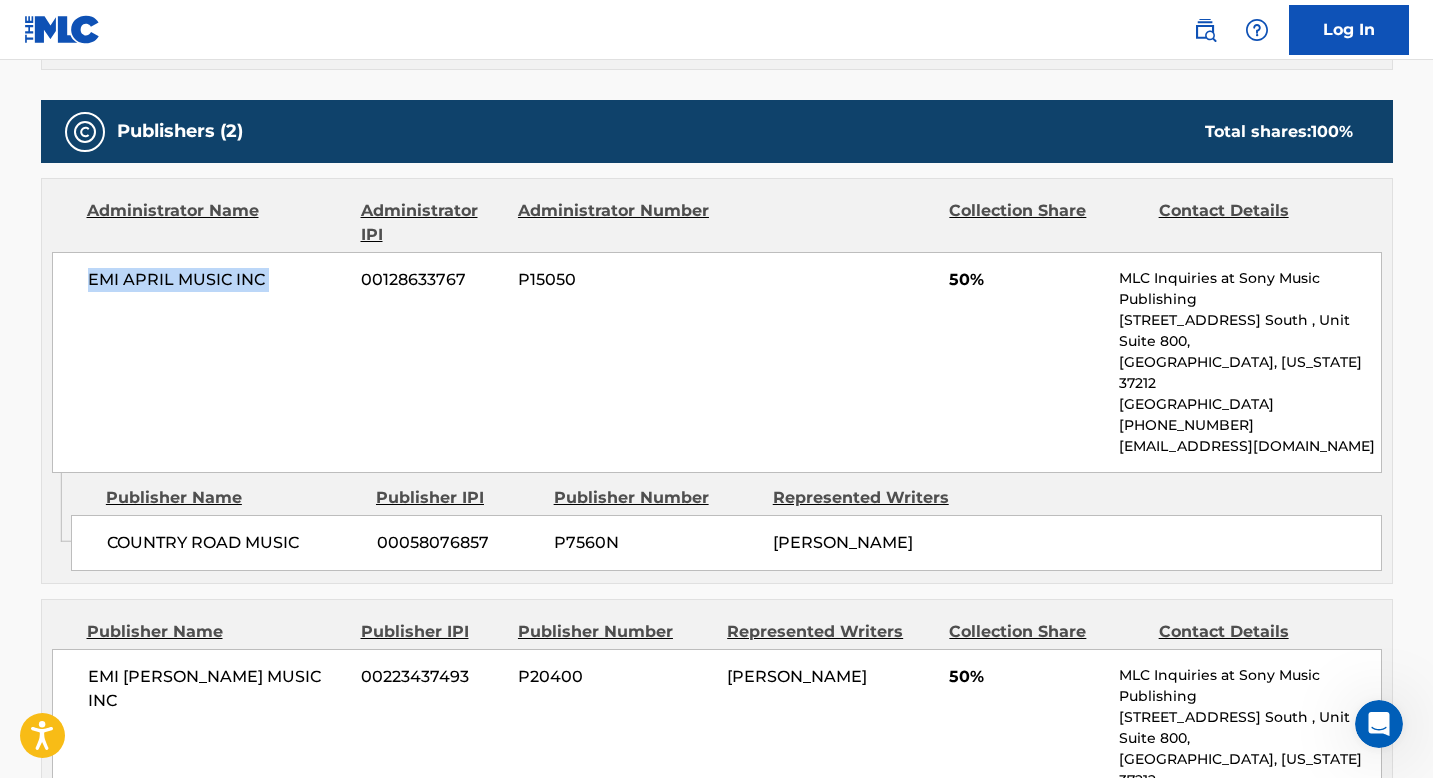 click on "EMI APRIL MUSIC INC" at bounding box center [217, 280] 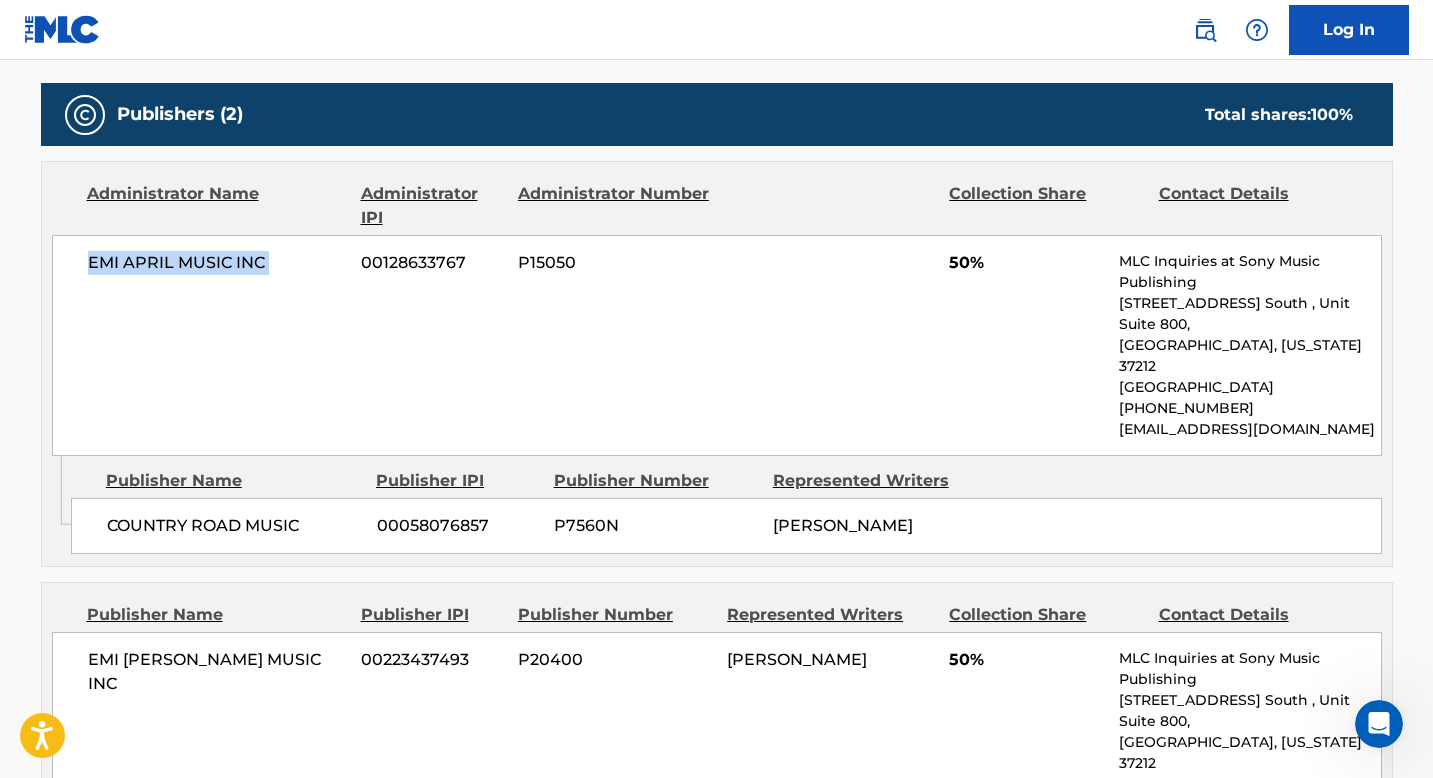 scroll, scrollTop: 1016, scrollLeft: 0, axis: vertical 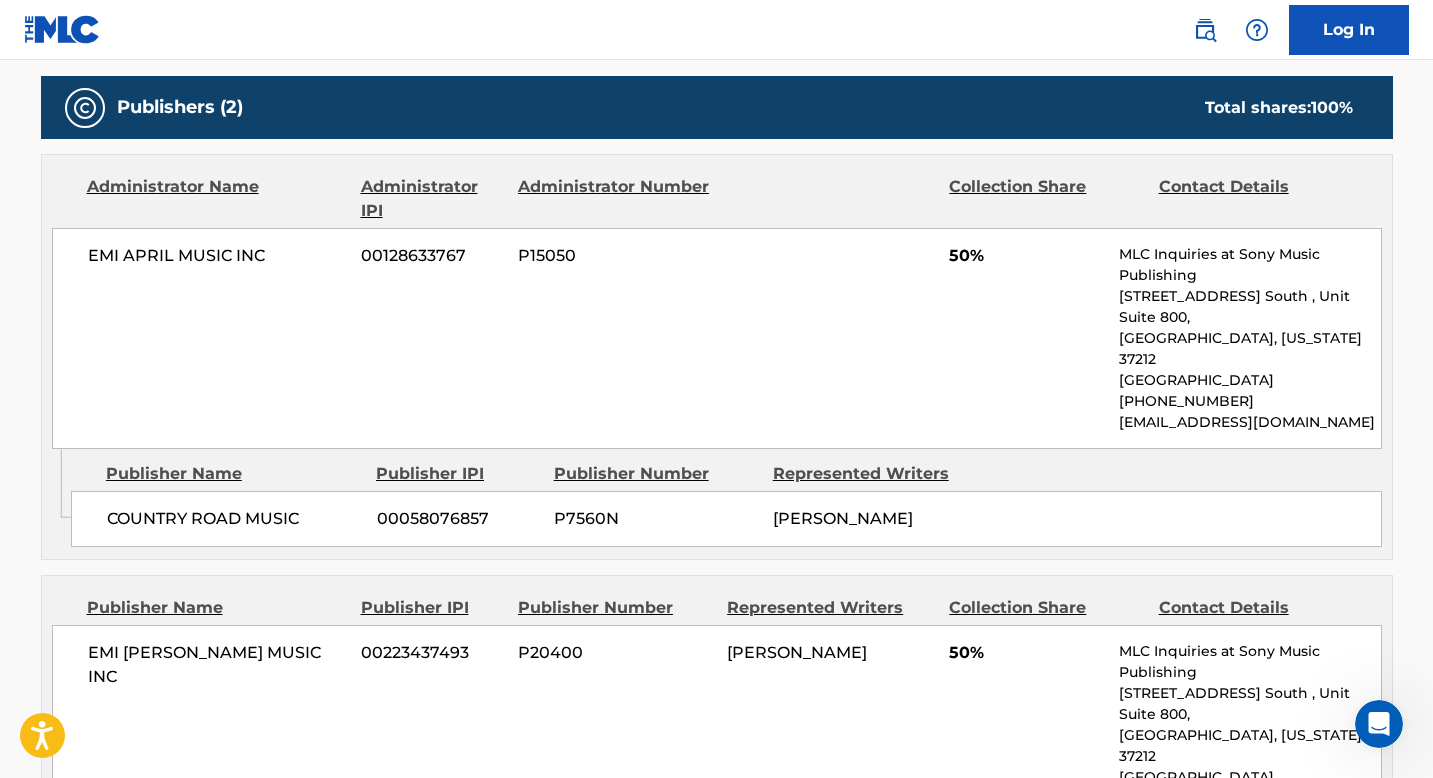 click on "EMI APRIL MUSIC INC" at bounding box center (217, 256) 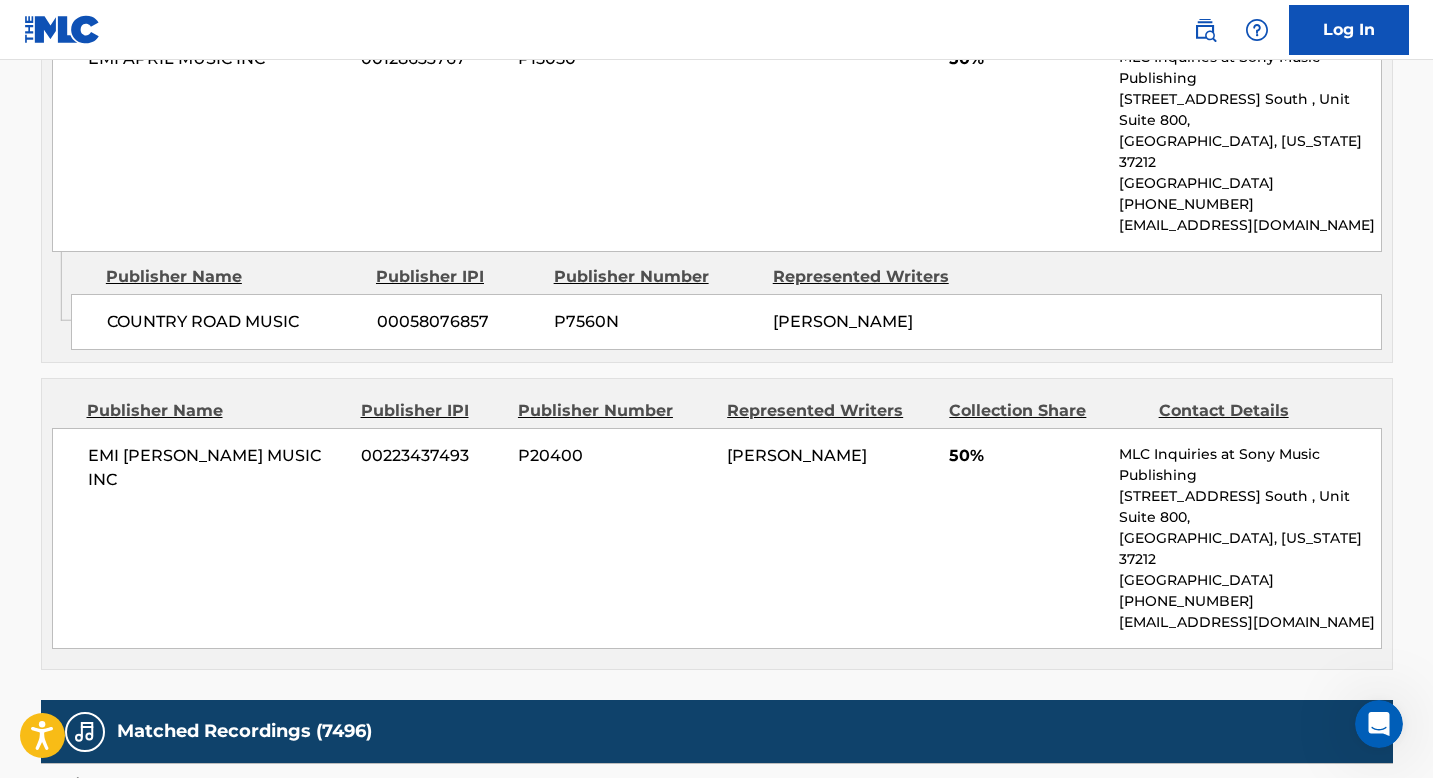 scroll, scrollTop: 1230, scrollLeft: 0, axis: vertical 